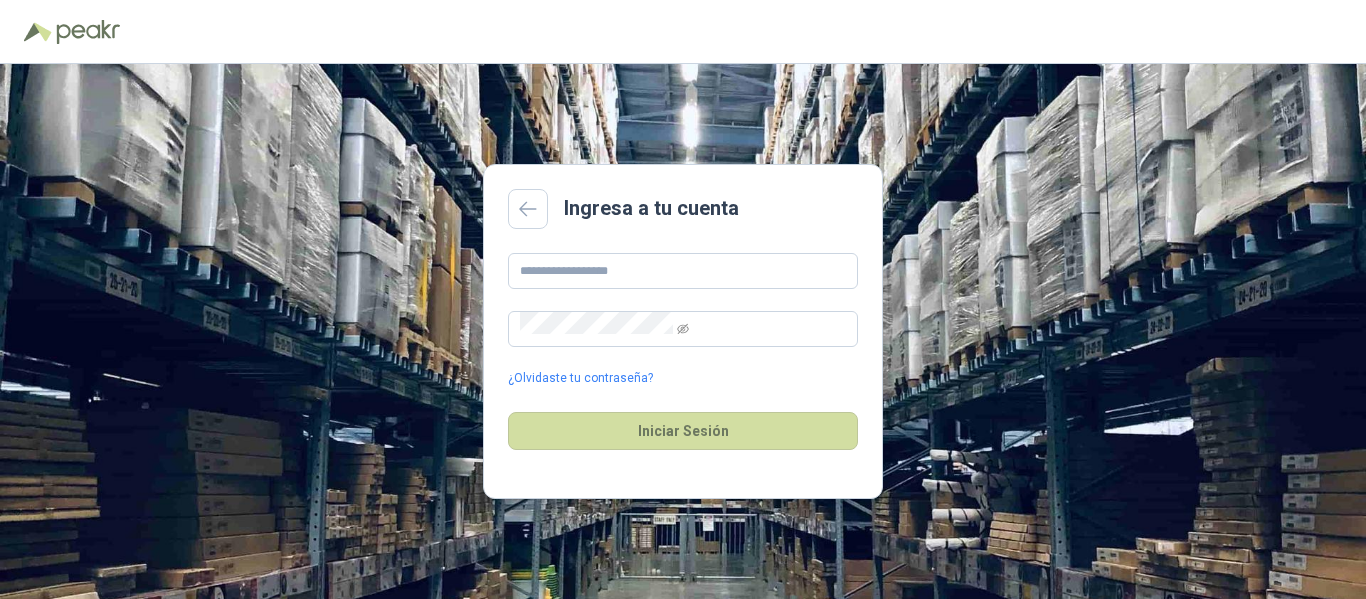 scroll, scrollTop: 0, scrollLeft: 0, axis: both 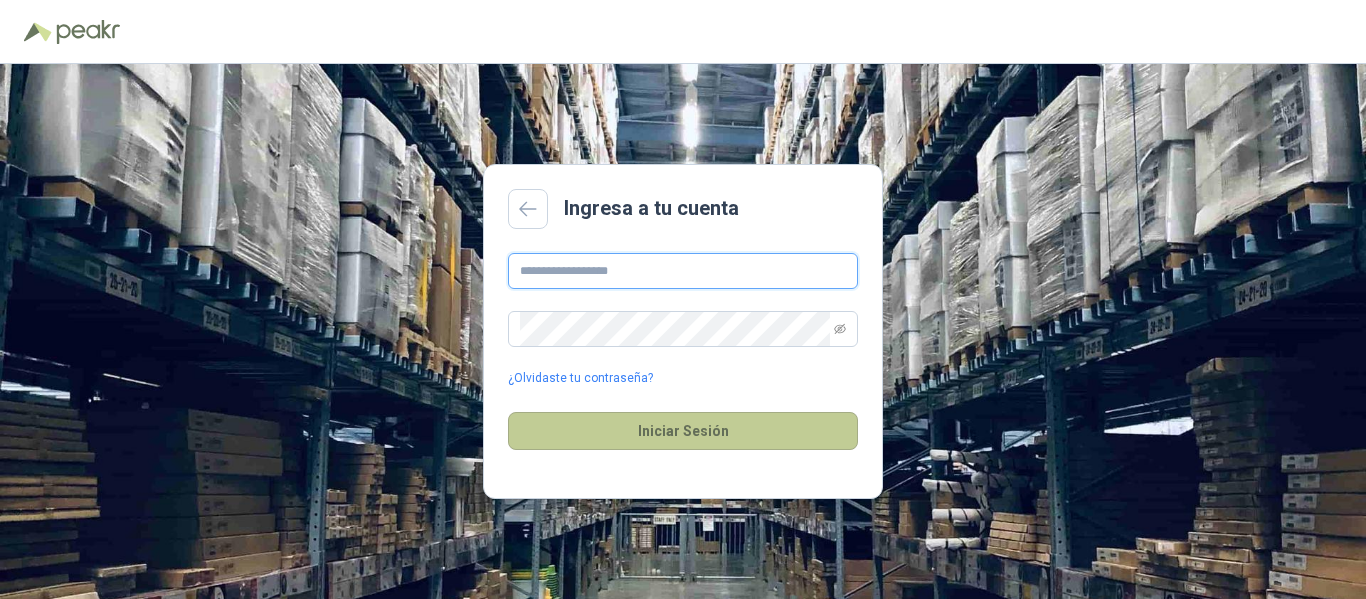 type on "**********" 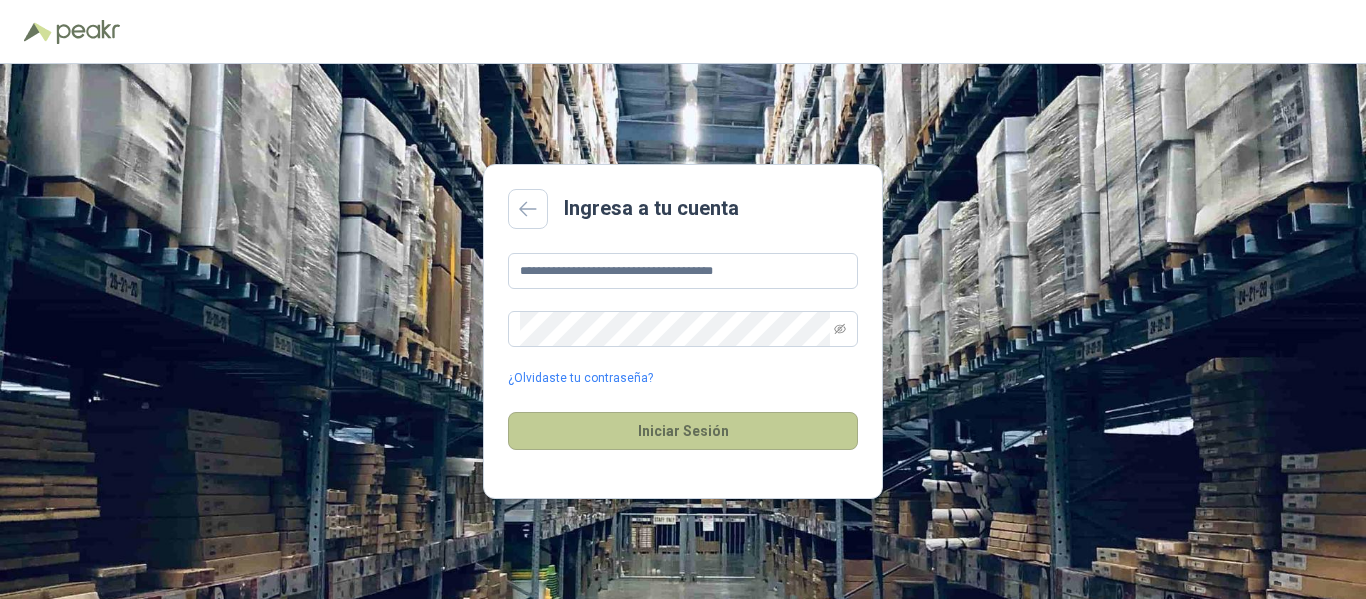 click on "Iniciar Sesión" at bounding box center (683, 431) 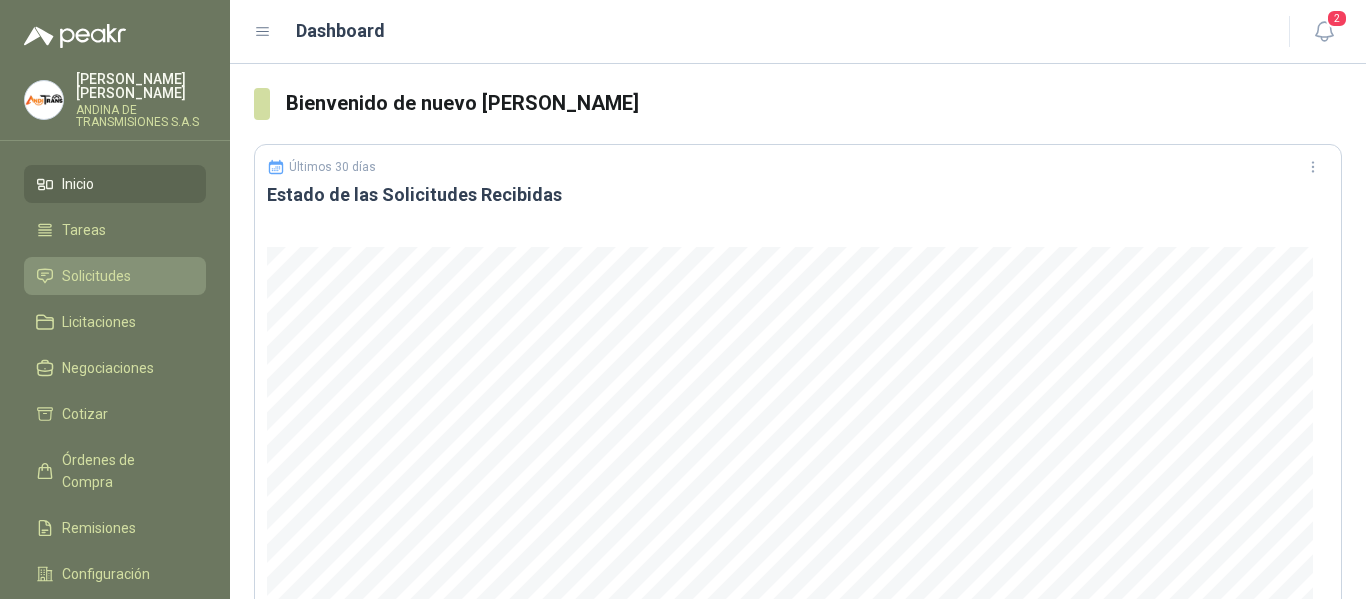 click on "Solicitudes" at bounding box center [115, 276] 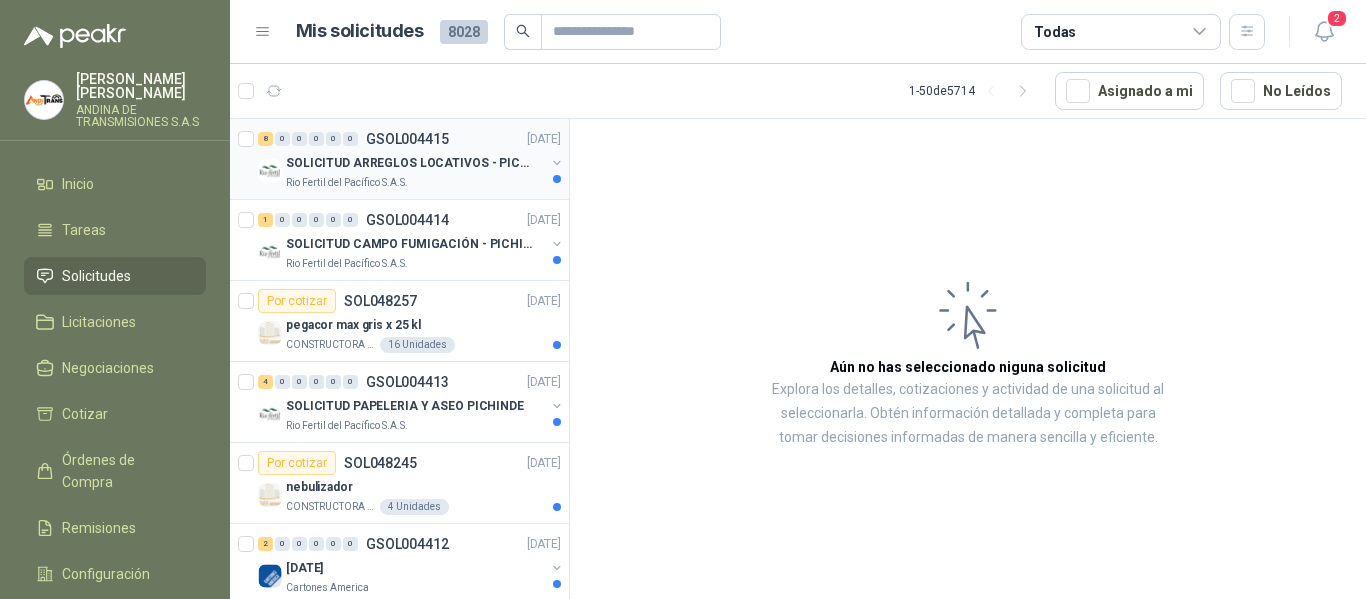click on "SOLICITUD ARREGLOS LOCATIVOS - PICHINDE" at bounding box center (410, 163) 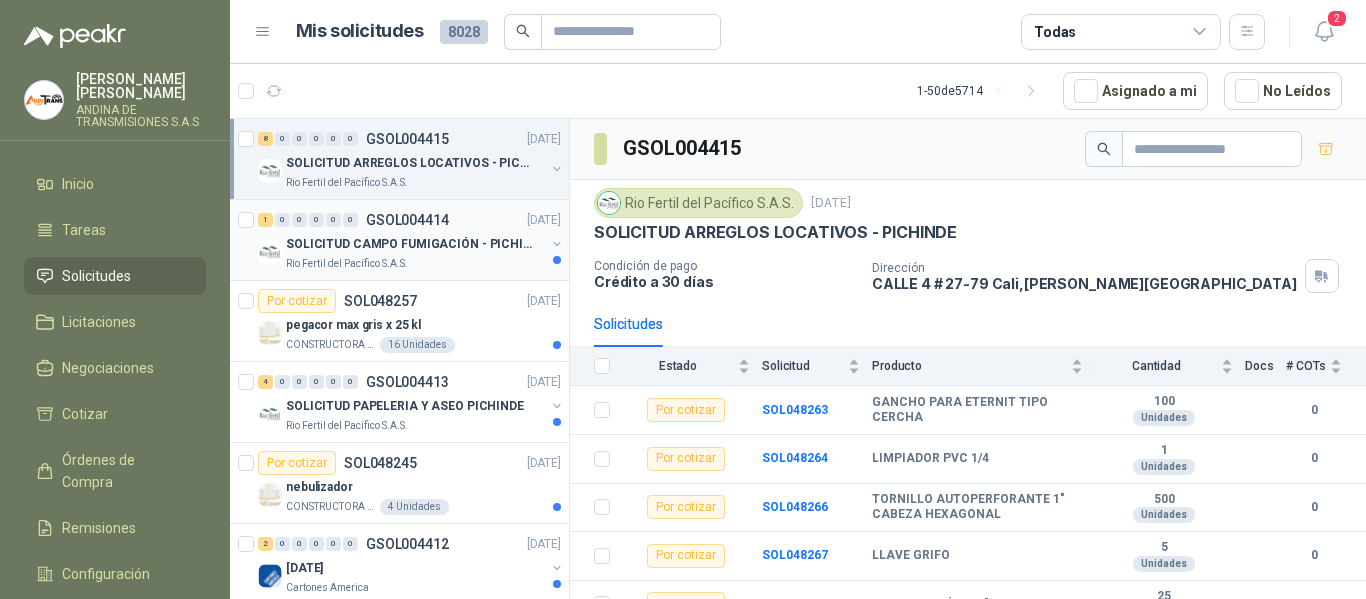click on "SOLICITUD CAMPO FUMIGACIÓN - PICHINDE" at bounding box center (415, 244) 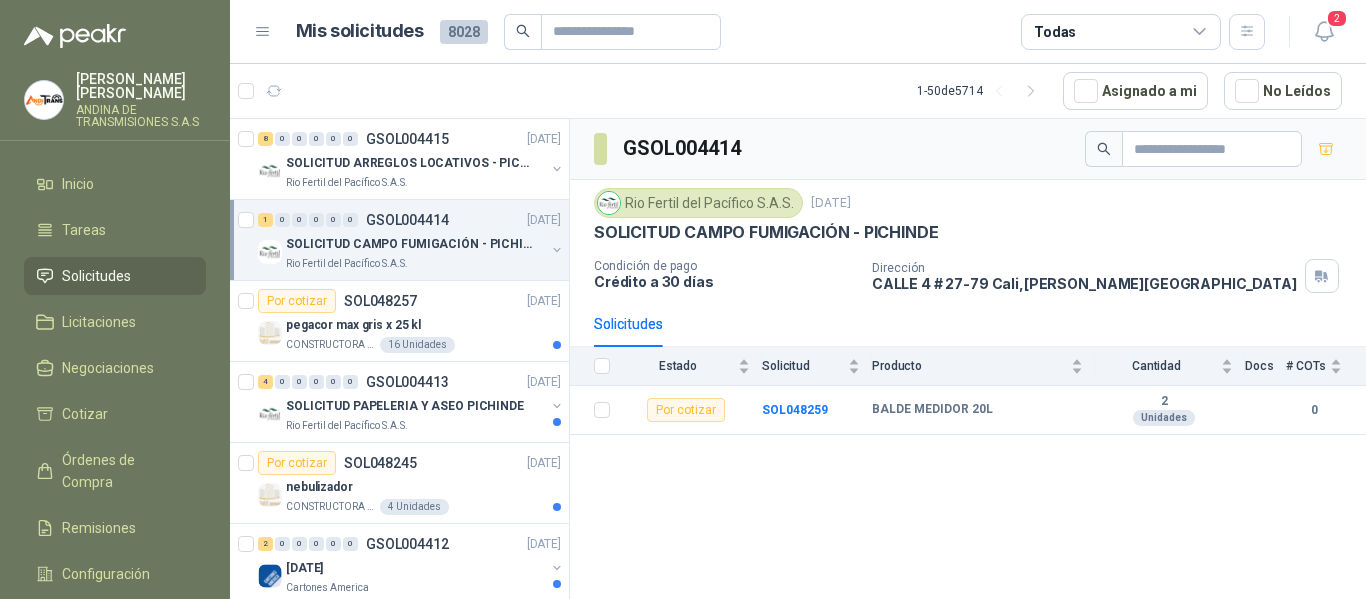 scroll, scrollTop: 100, scrollLeft: 0, axis: vertical 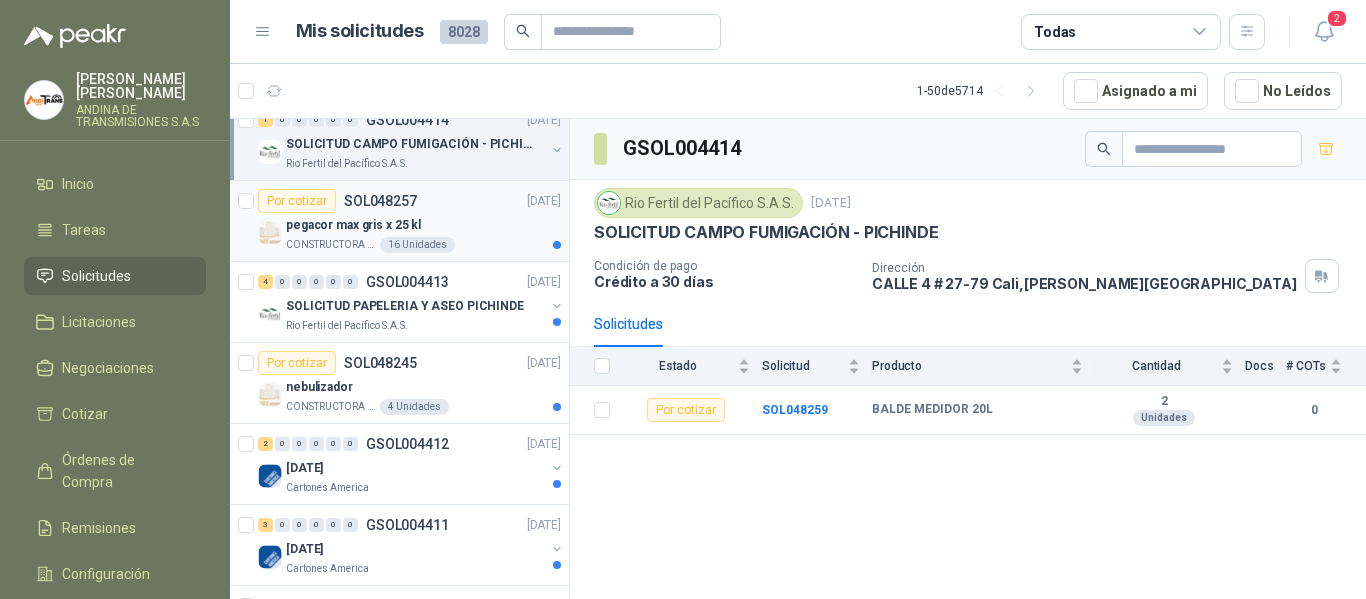 click on "pegacor max gris x 25 kl" at bounding box center (353, 225) 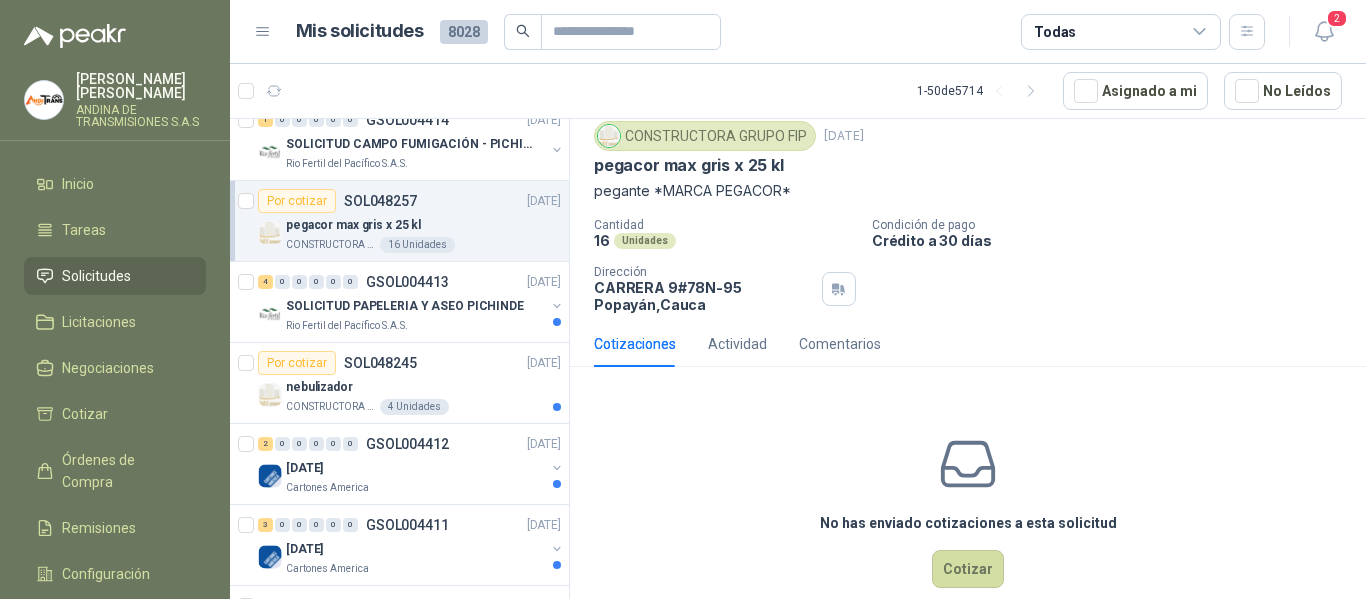 scroll, scrollTop: 96, scrollLeft: 0, axis: vertical 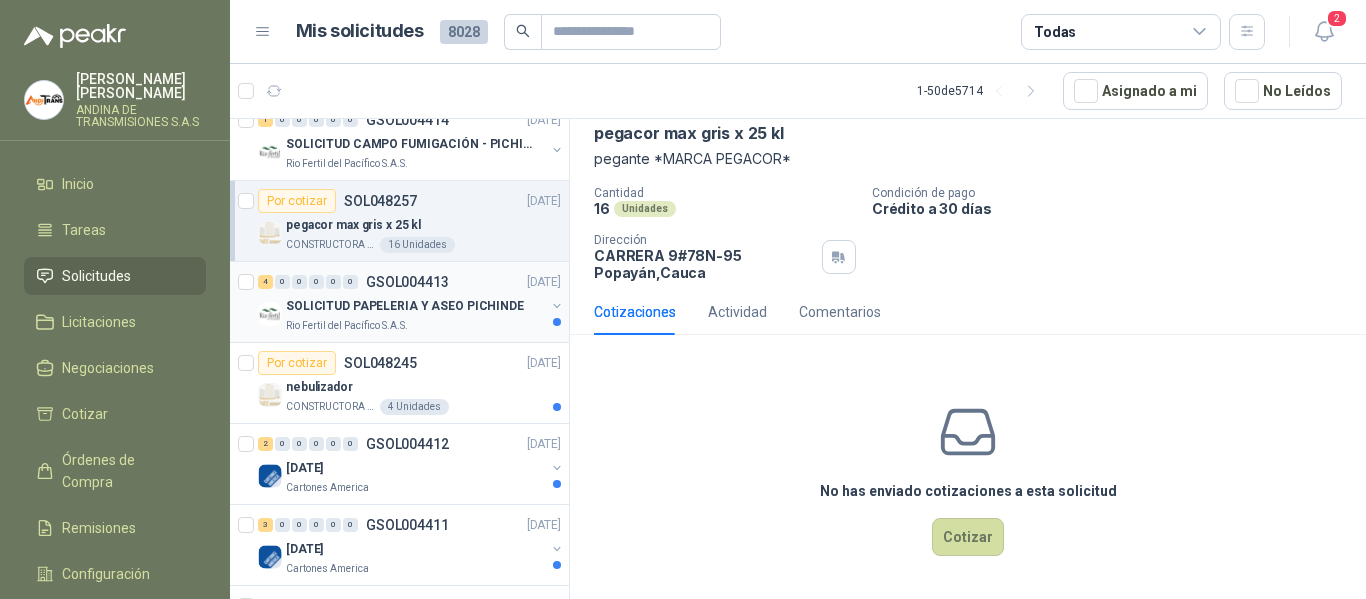 click on "SOLICITUD PAPELERIA Y ASEO PICHINDE" at bounding box center (405, 306) 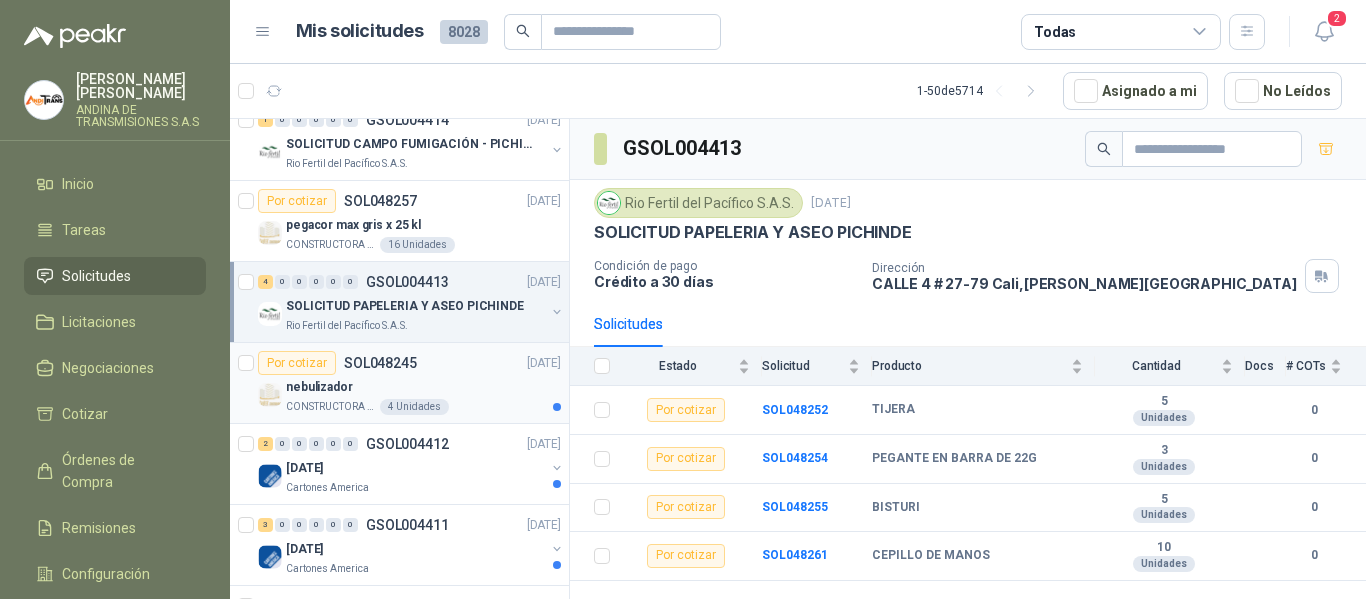 click on "nebulizador" at bounding box center [423, 387] 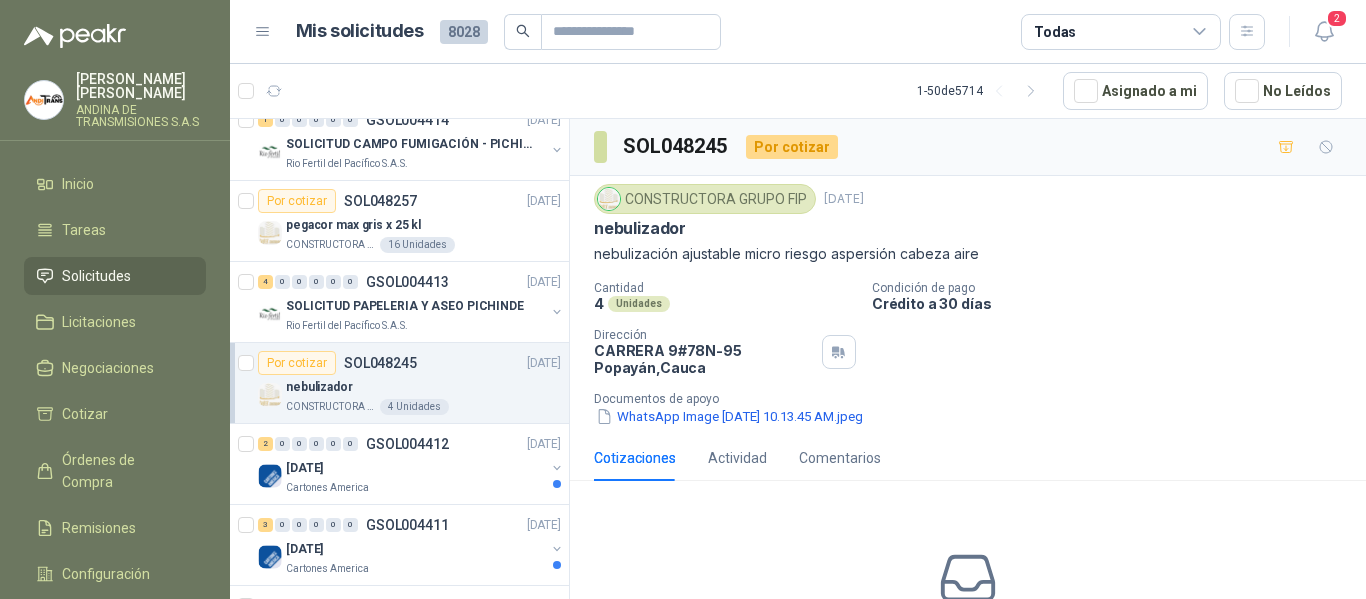 scroll, scrollTop: 200, scrollLeft: 0, axis: vertical 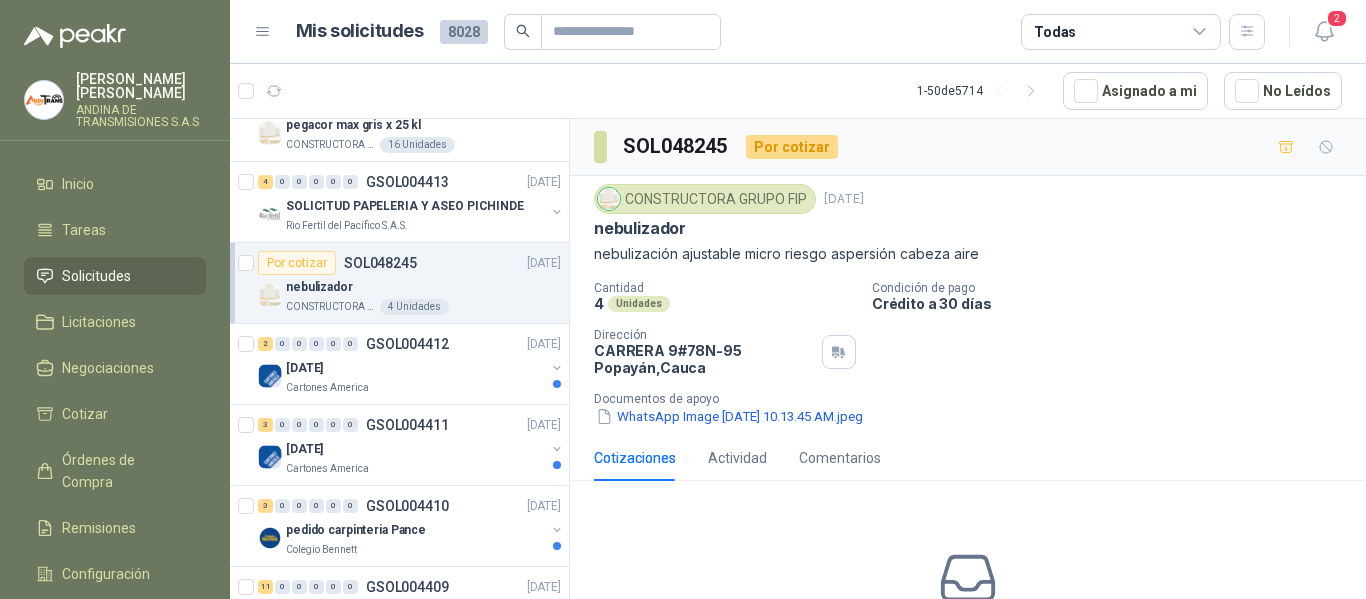 click on "[DATE]" at bounding box center (415, 368) 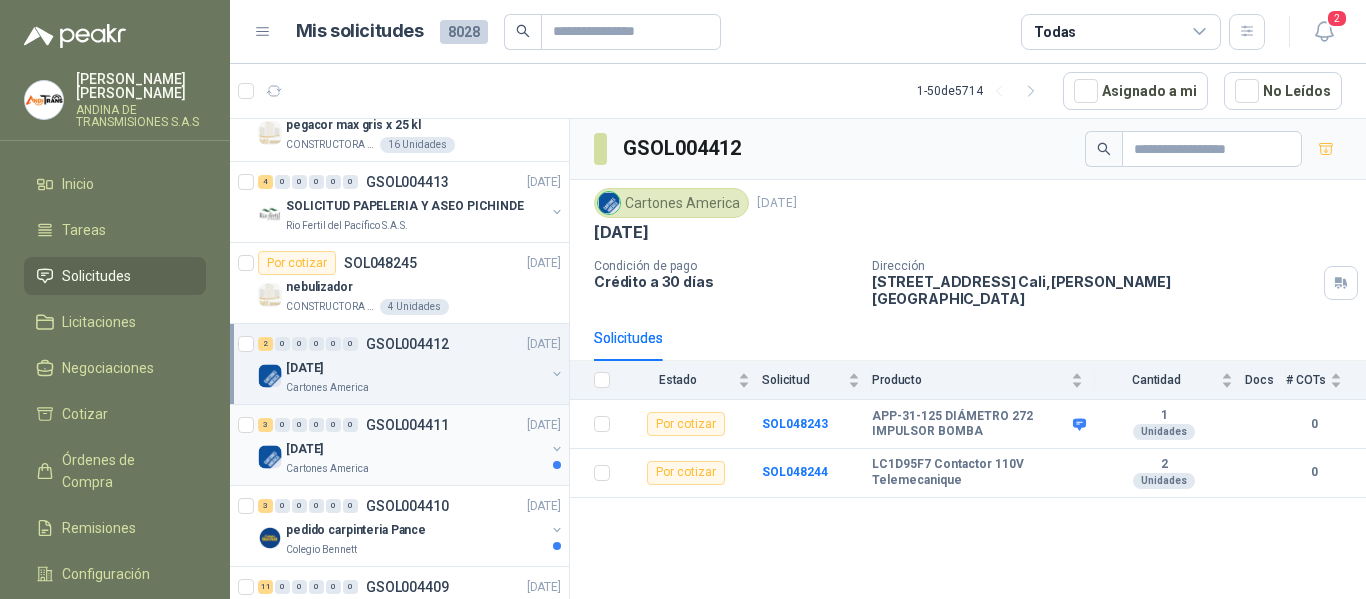 click on "[DATE]" at bounding box center [415, 449] 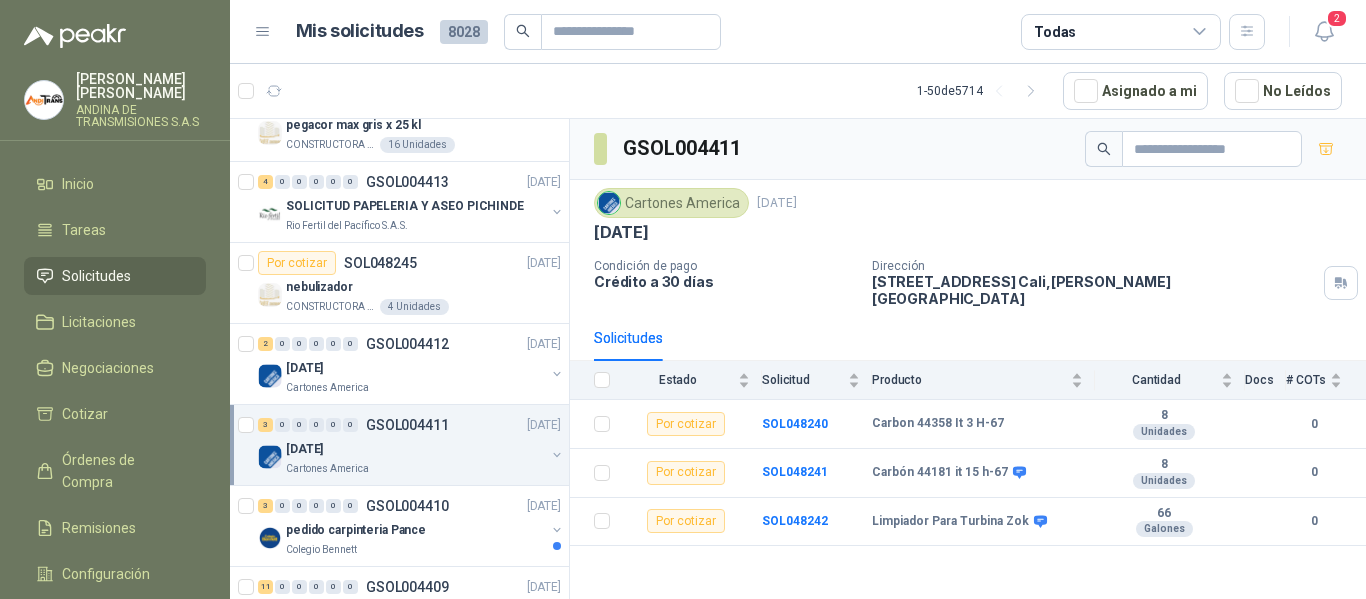 scroll, scrollTop: 300, scrollLeft: 0, axis: vertical 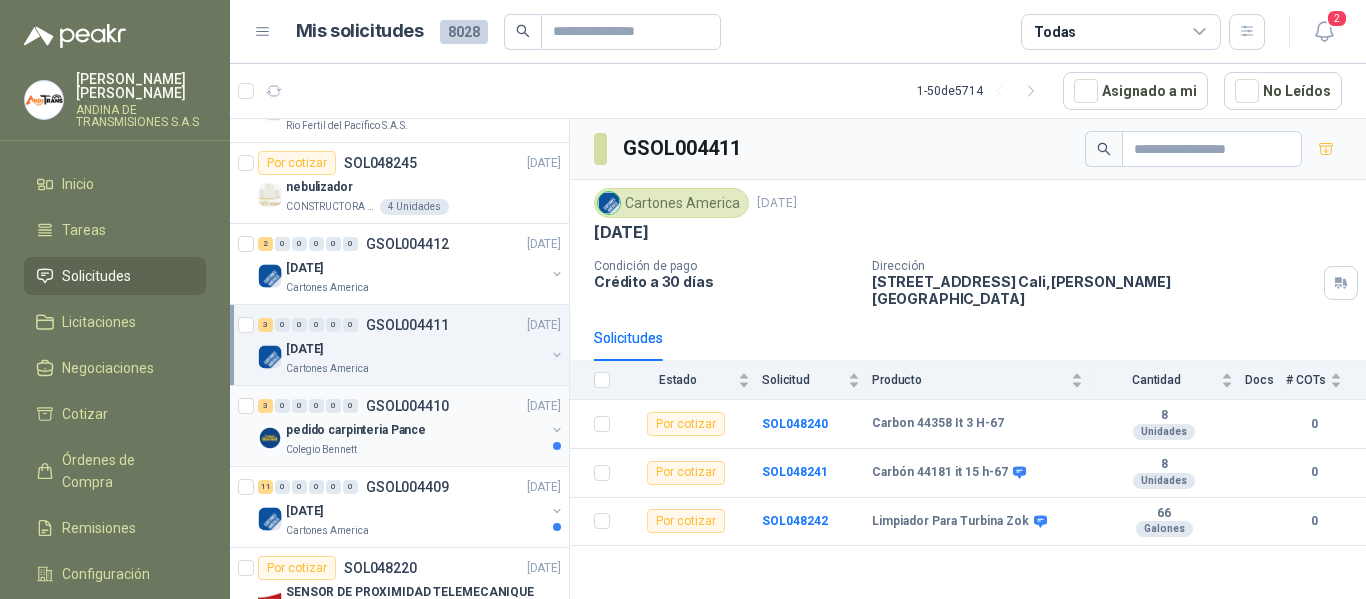 click on "pedido carpinteria Pance" at bounding box center (415, 430) 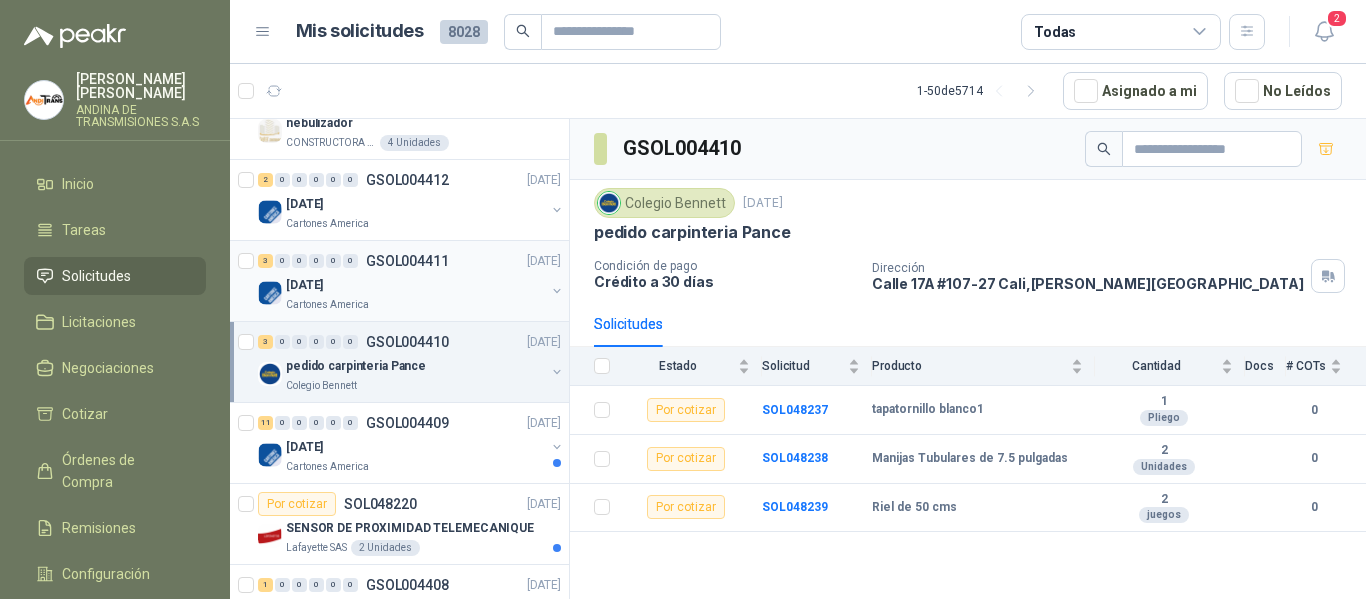 scroll, scrollTop: 400, scrollLeft: 0, axis: vertical 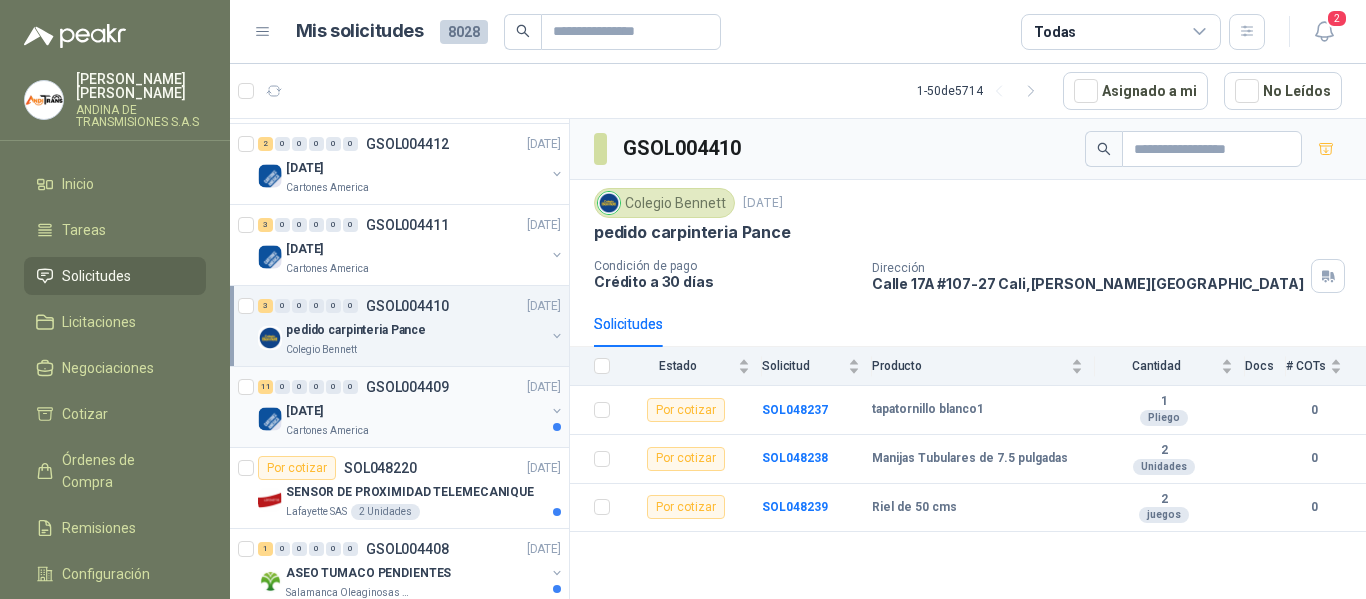 click on "GSOL004409" at bounding box center [407, 387] 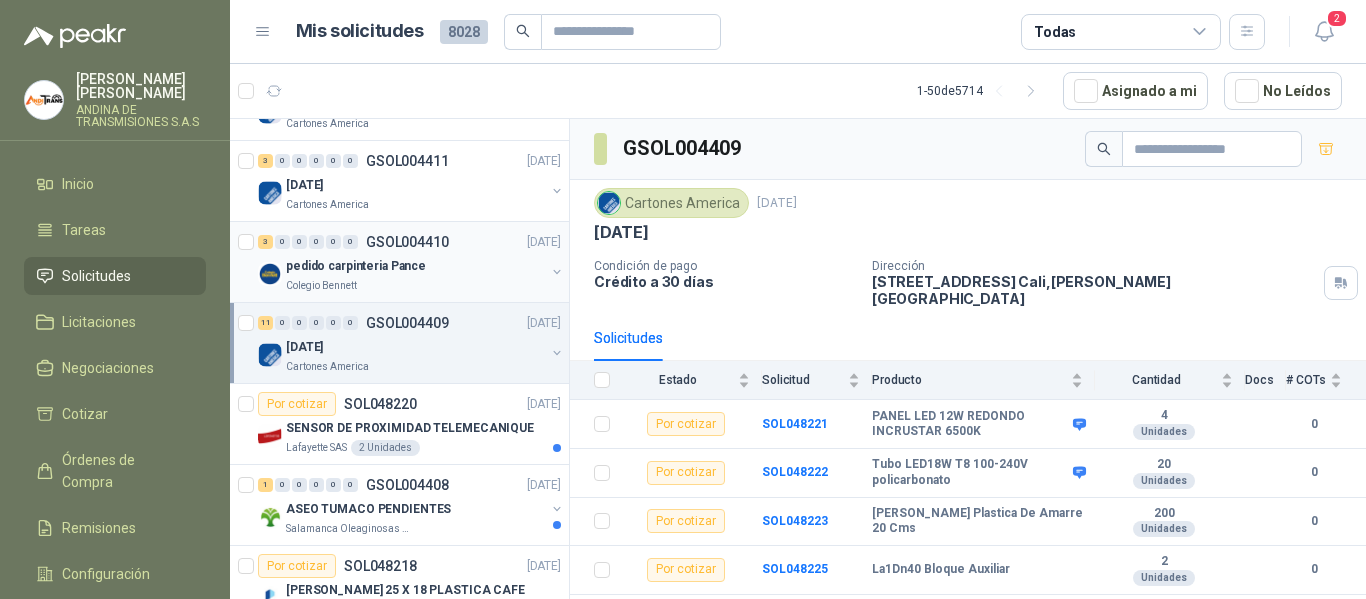 scroll, scrollTop: 500, scrollLeft: 0, axis: vertical 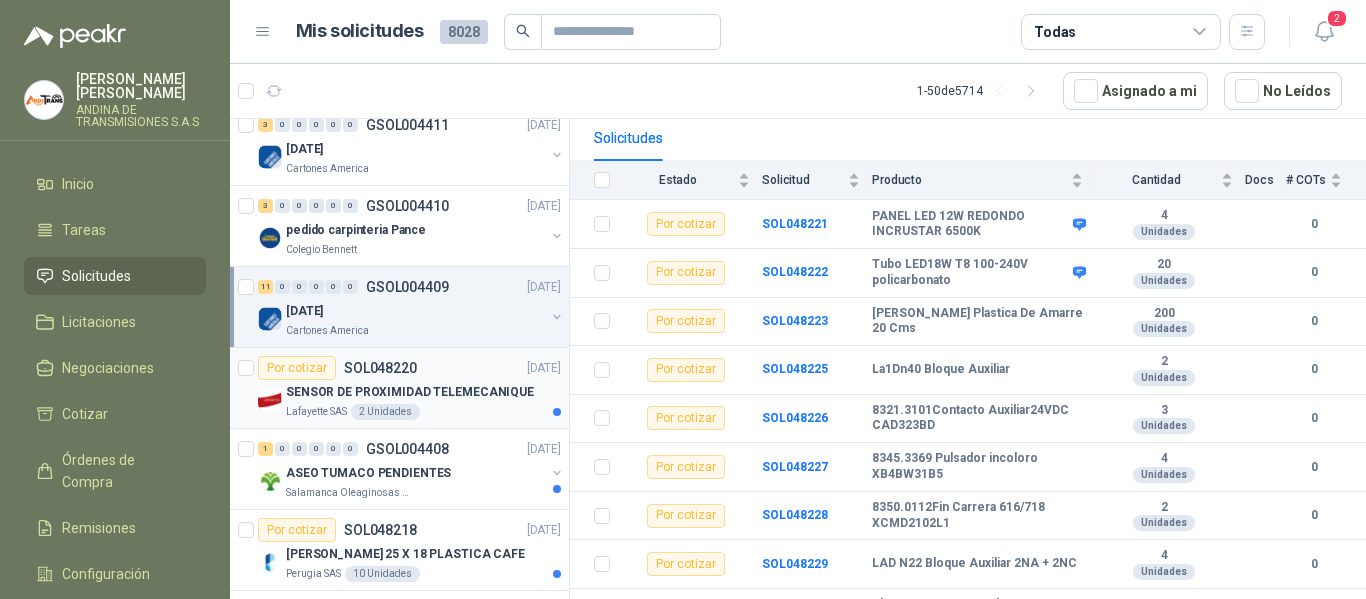click on "Por cotizar SOL048220 [DATE]" at bounding box center [409, 368] 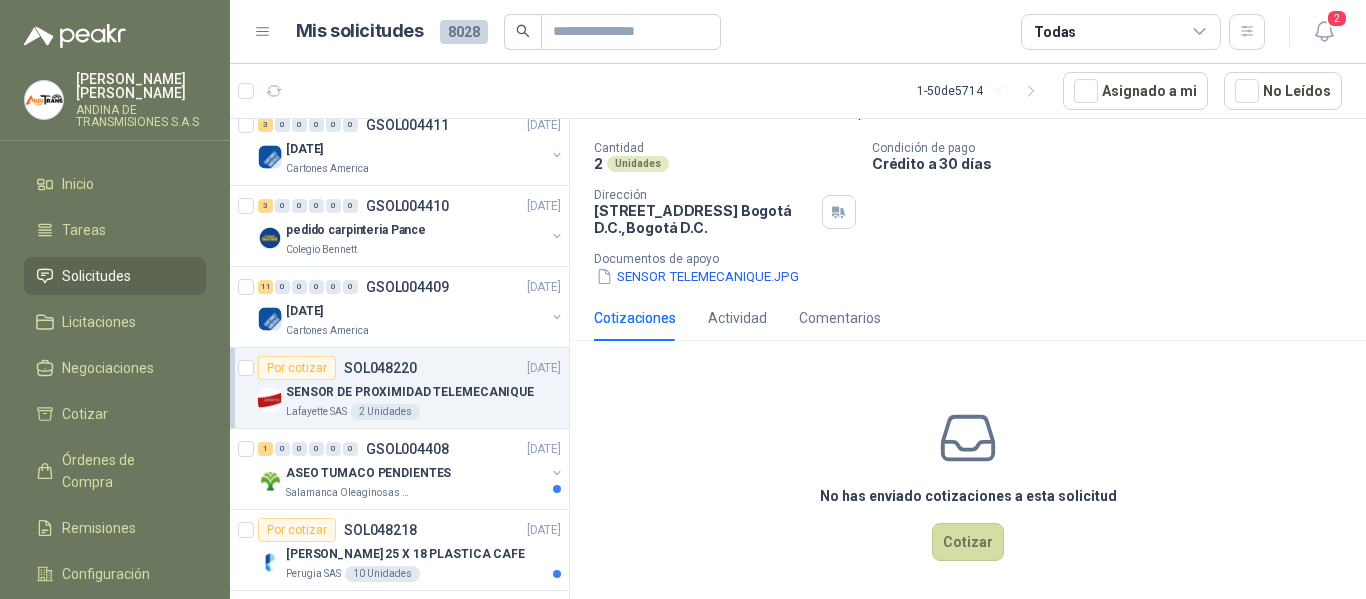 scroll, scrollTop: 146, scrollLeft: 0, axis: vertical 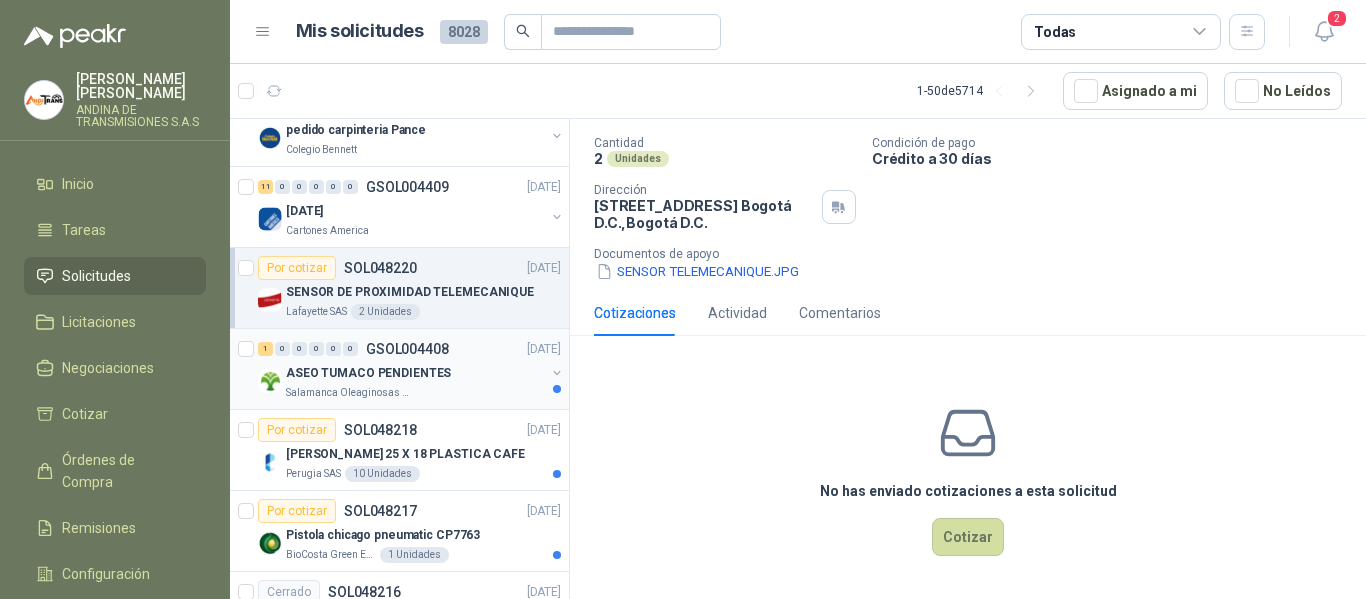 click on "GSOL004408" at bounding box center [407, 349] 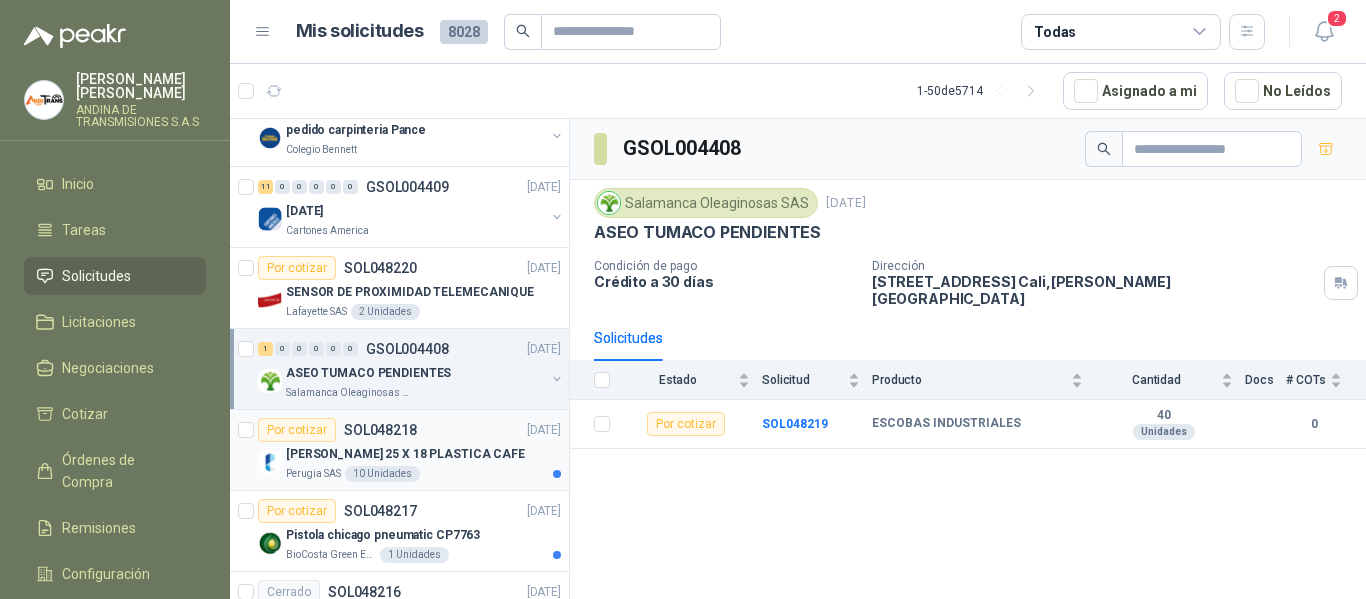 click on "Por cotizar SOL048218 [DATE]" at bounding box center [409, 430] 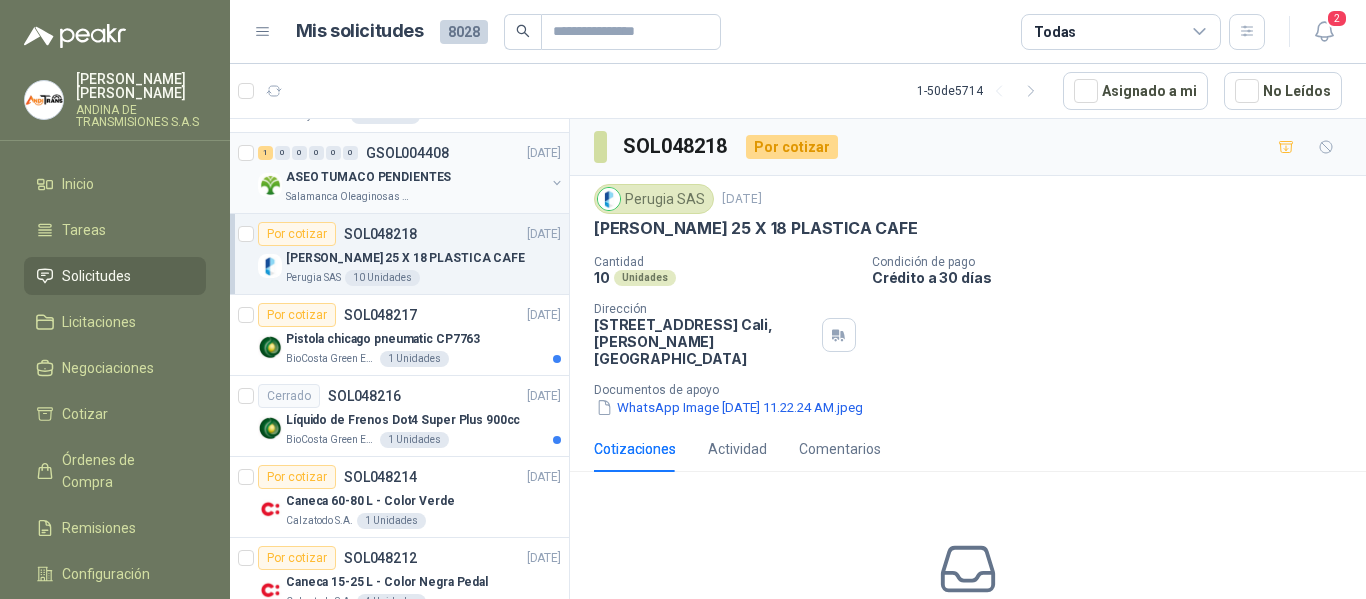 scroll, scrollTop: 800, scrollLeft: 0, axis: vertical 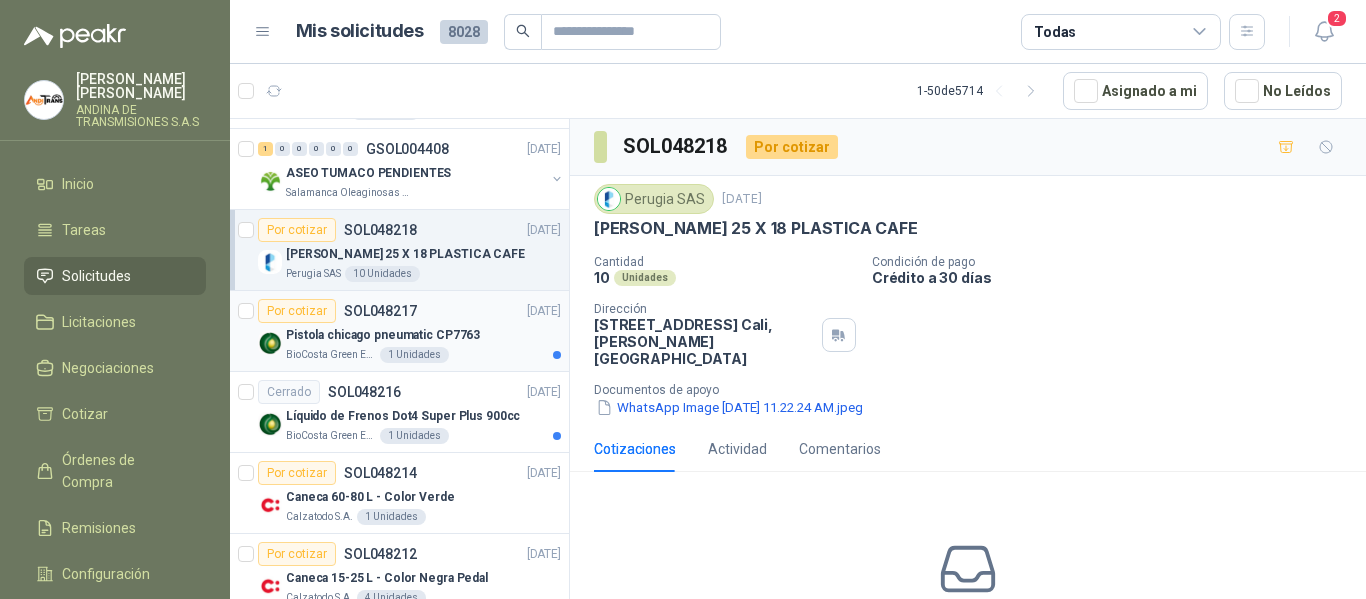 click on "Por cotizar SOL048217 [DATE]" at bounding box center (409, 311) 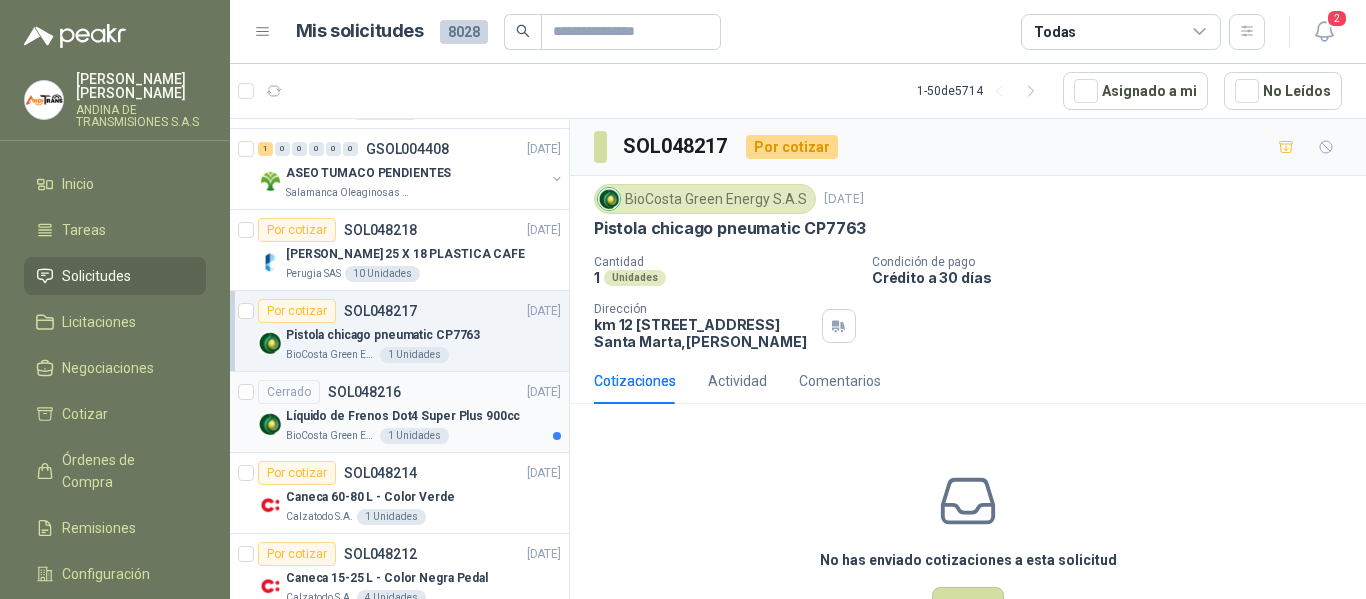 click on "Líquido de Frenos Dot4 Super Plus 900cc" at bounding box center [403, 416] 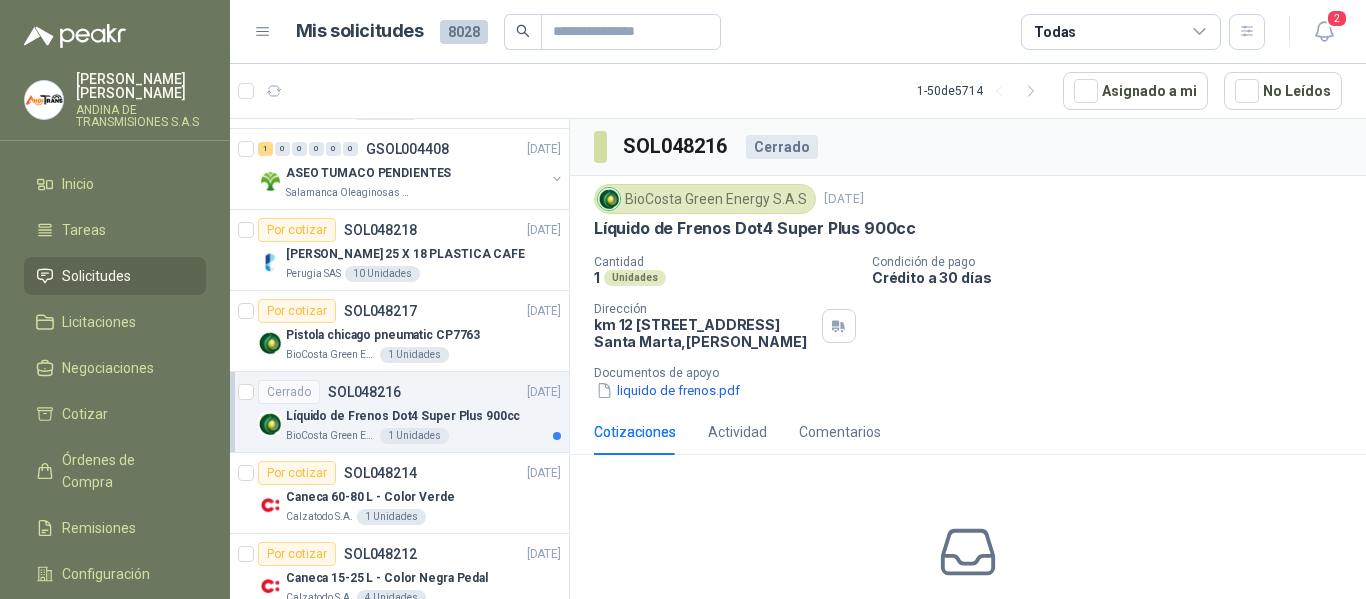 click on "Cerrado SOL048216 [DATE]" at bounding box center [409, 392] 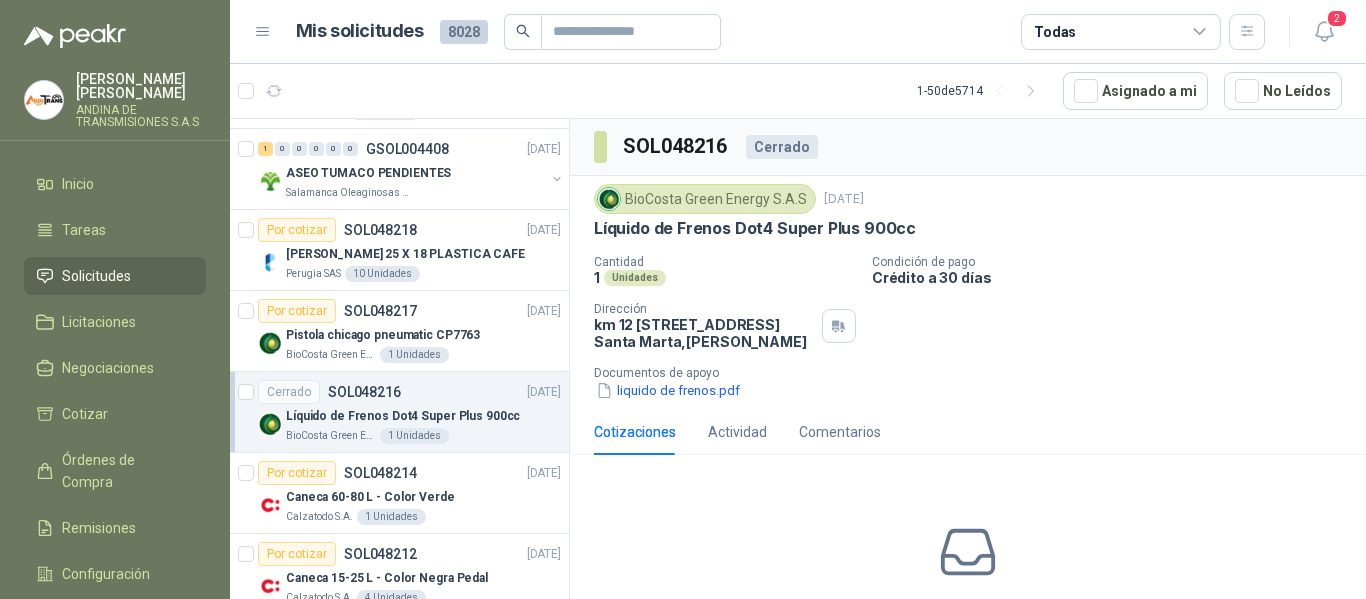 scroll, scrollTop: 7, scrollLeft: 0, axis: vertical 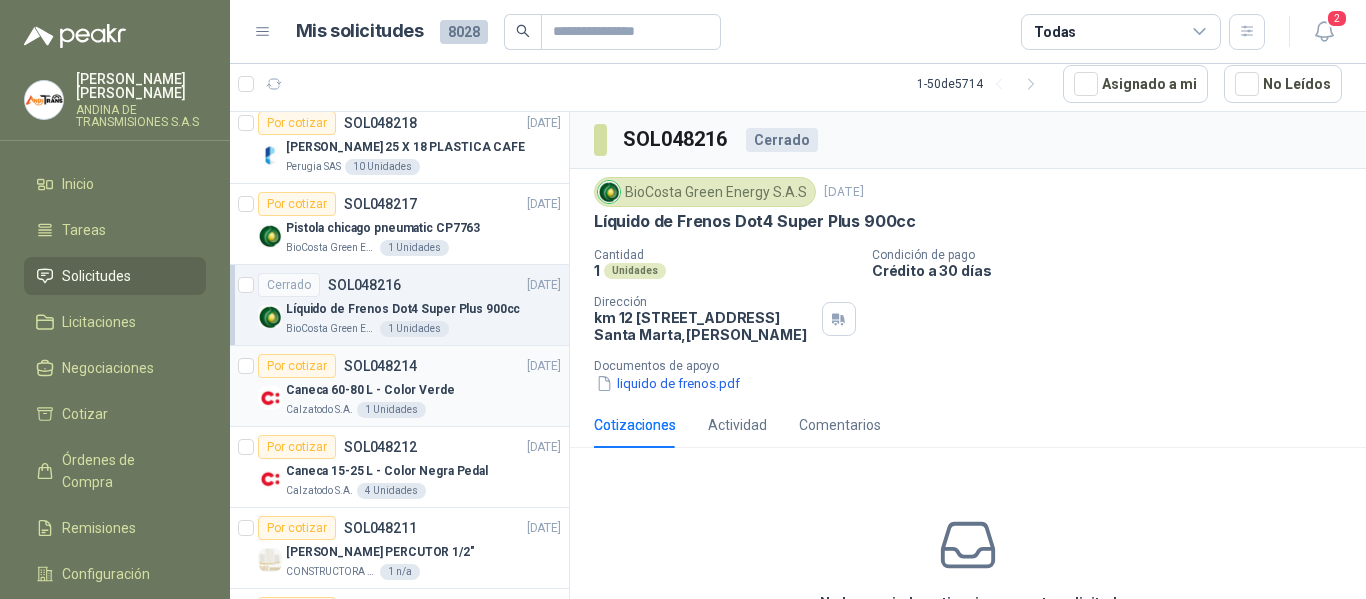 click on "Por cotizar SOL048214 [DATE]" at bounding box center [409, 366] 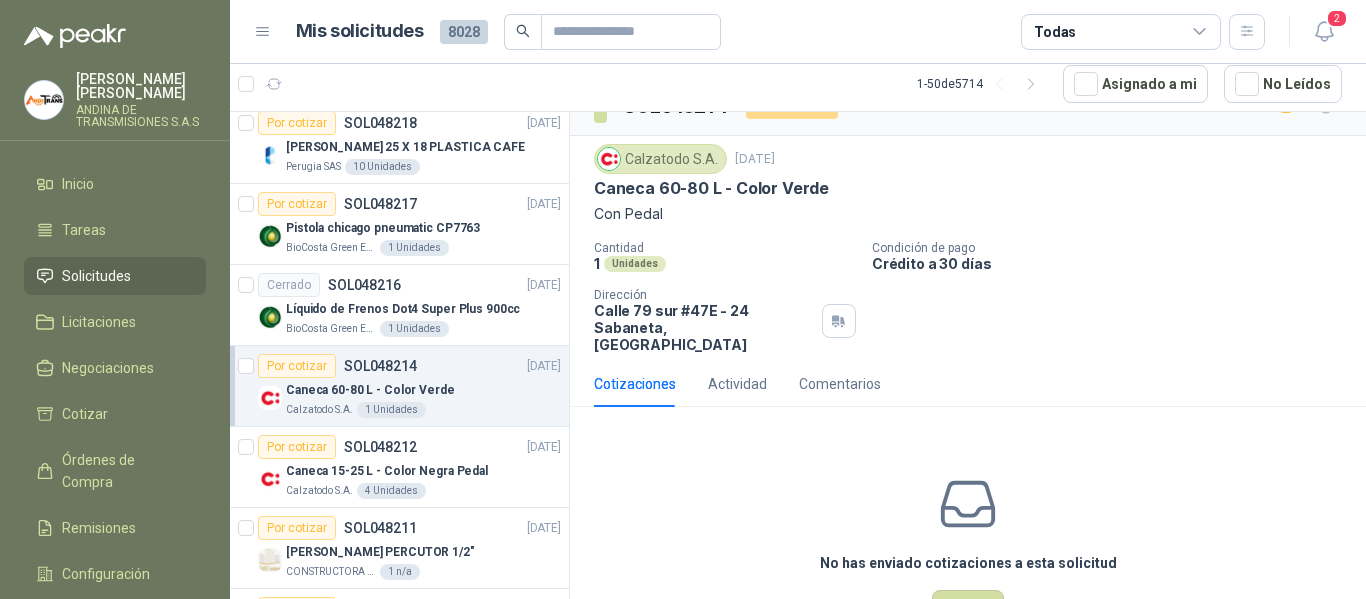 scroll, scrollTop: 0, scrollLeft: 0, axis: both 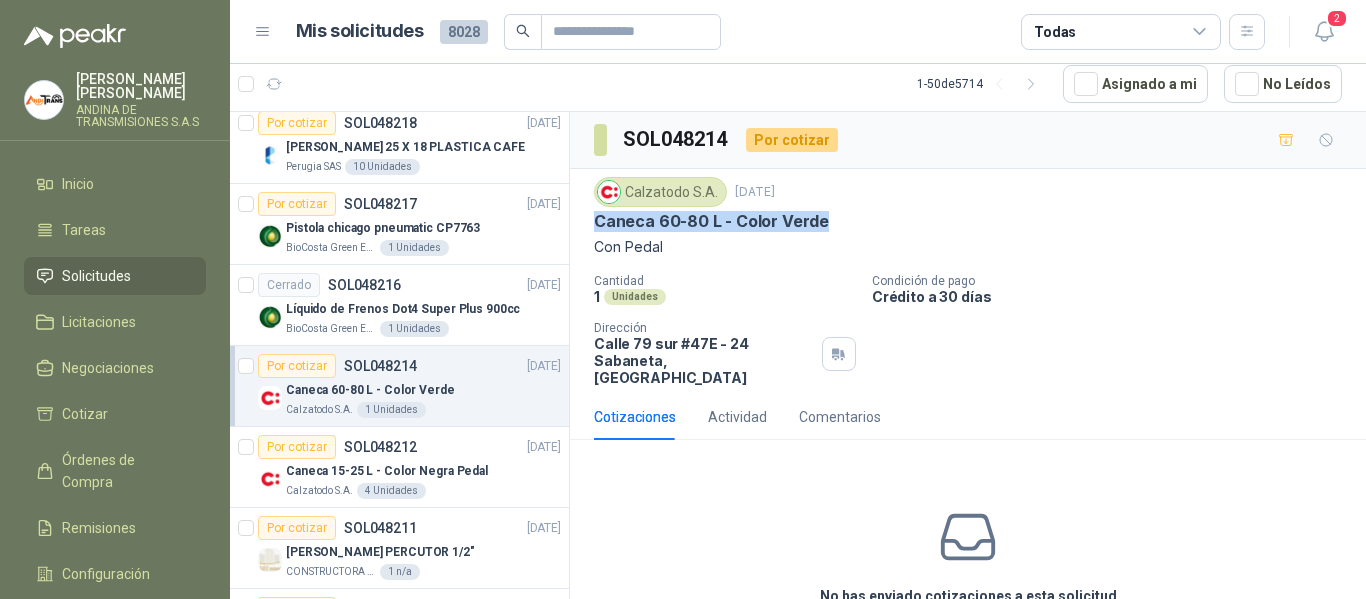 drag, startPoint x: 831, startPoint y: 224, endPoint x: 578, endPoint y: 224, distance: 253 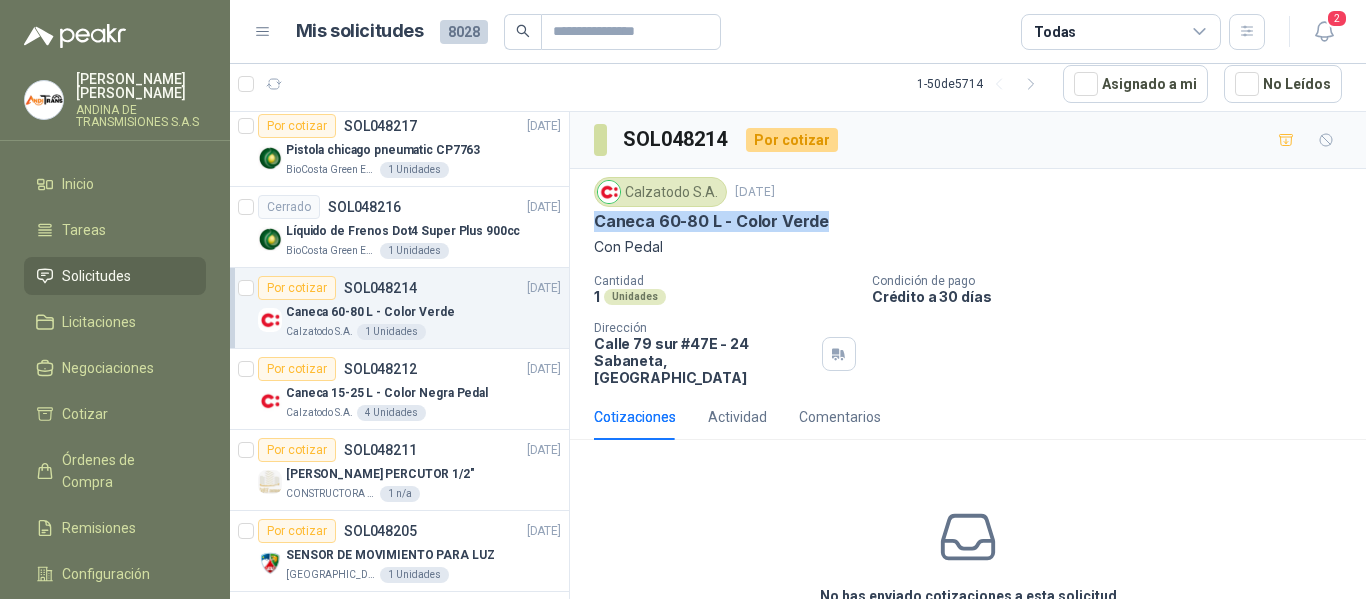 scroll, scrollTop: 1000, scrollLeft: 0, axis: vertical 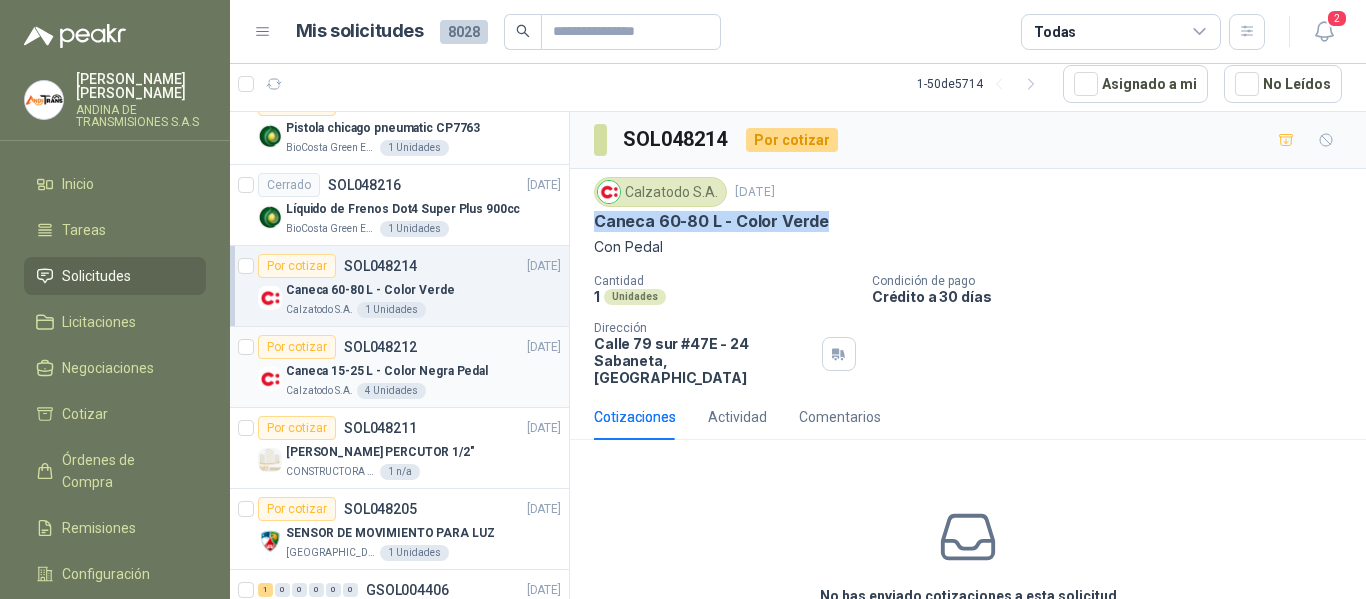 click on "Por cotizar SOL048212 [DATE]" at bounding box center [409, 347] 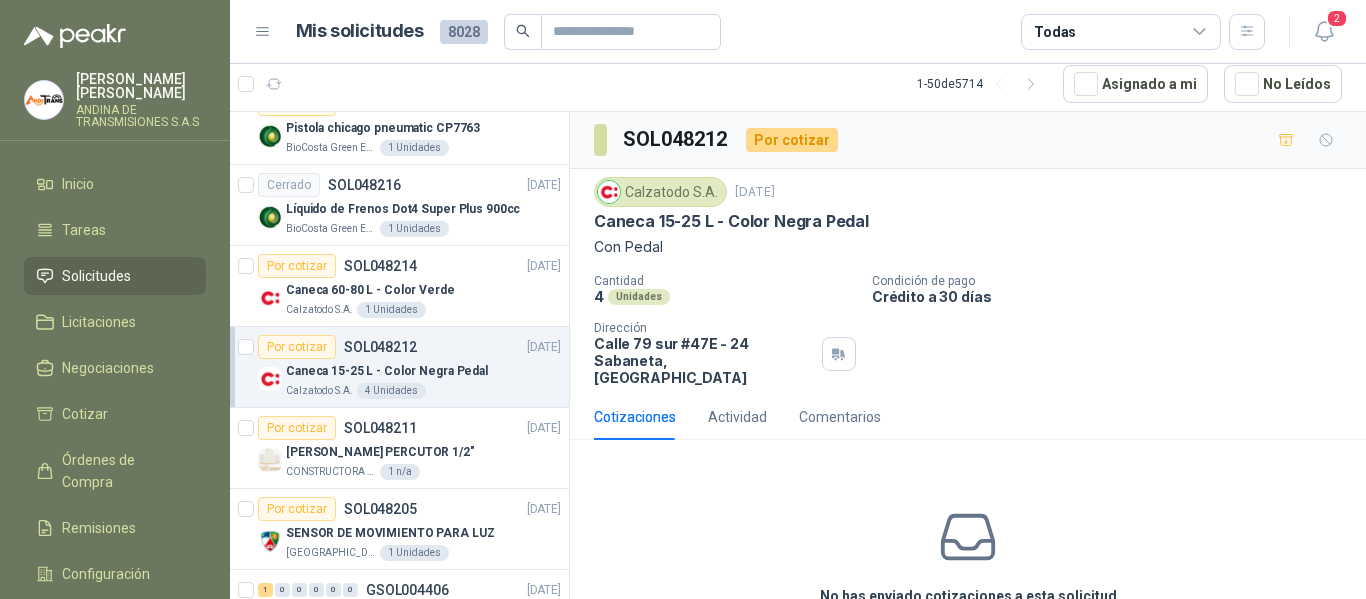 scroll, scrollTop: 1100, scrollLeft: 0, axis: vertical 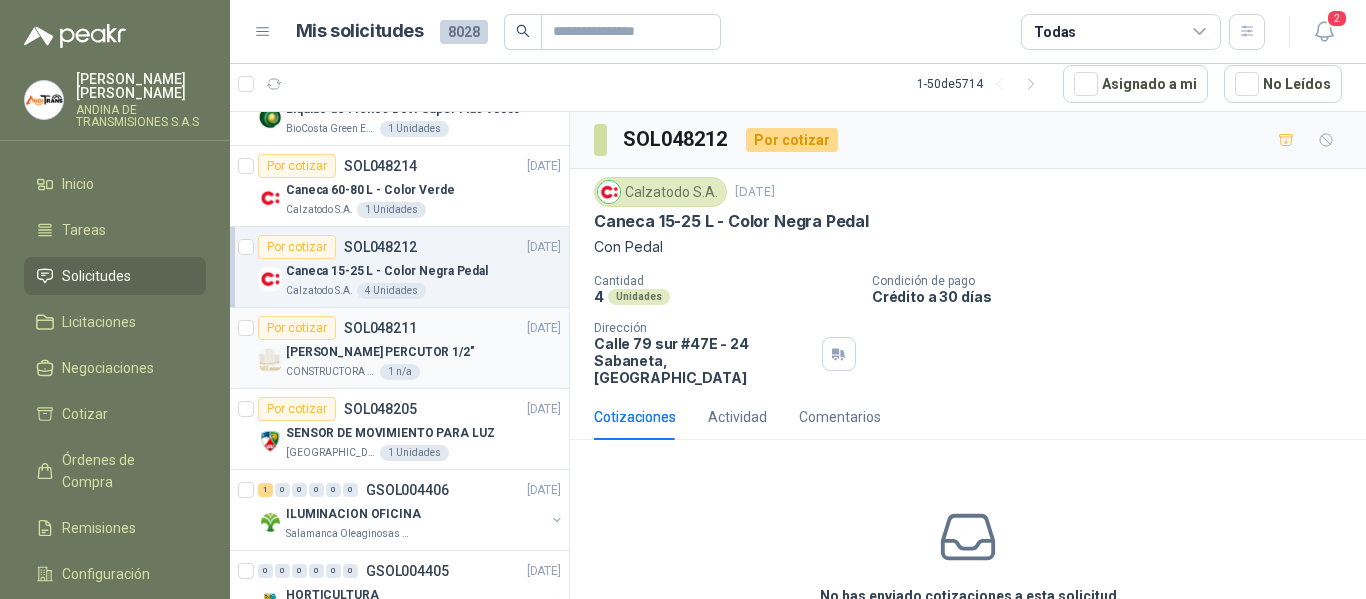 click on "Por cotizar SOL048211 [DATE]" at bounding box center (409, 328) 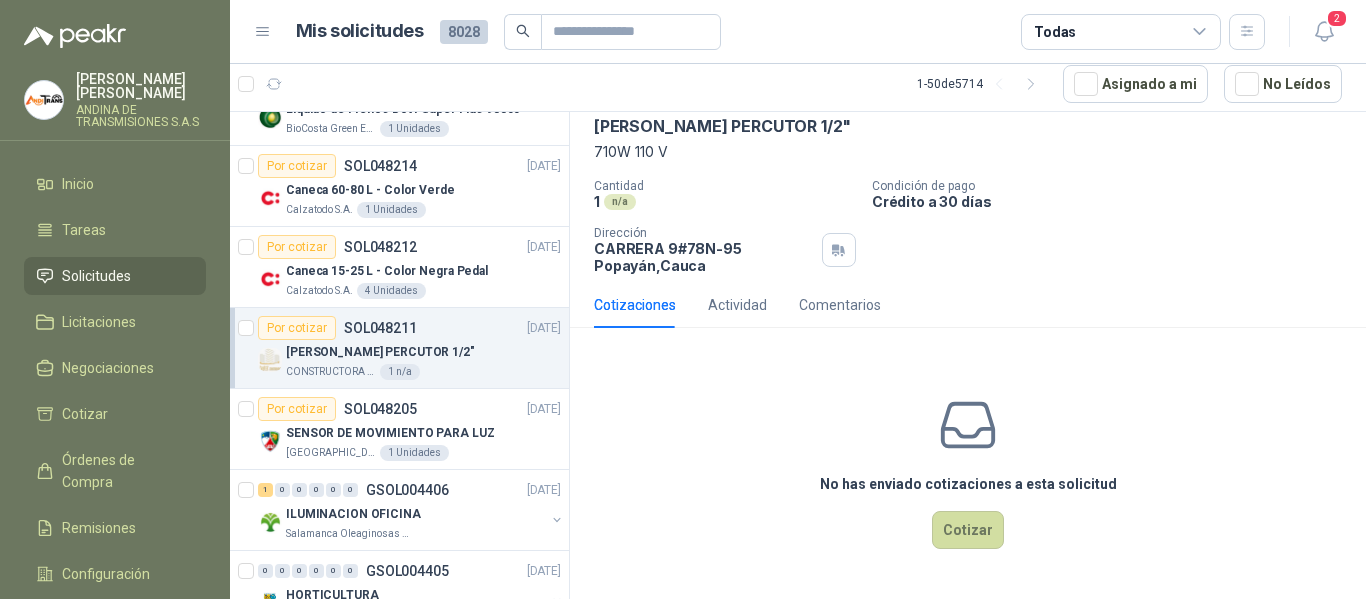 scroll, scrollTop: 0, scrollLeft: 0, axis: both 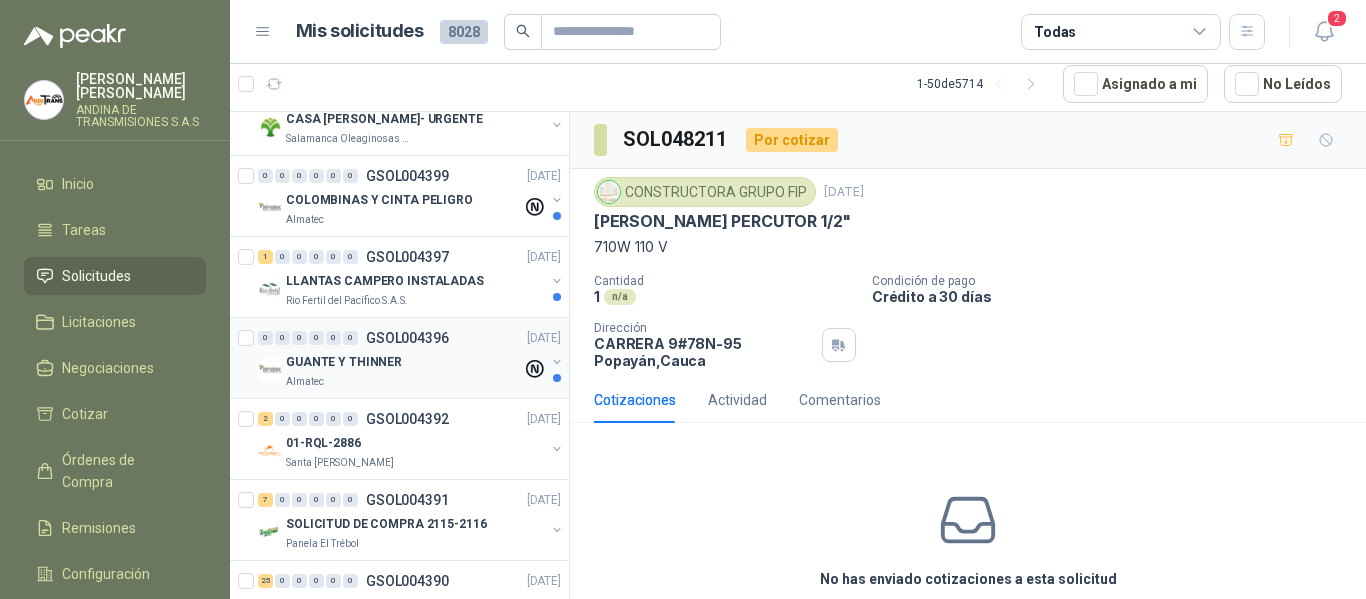 click on "0   0   0   0   0   0   GSOL004396 [DATE]" at bounding box center (411, 338) 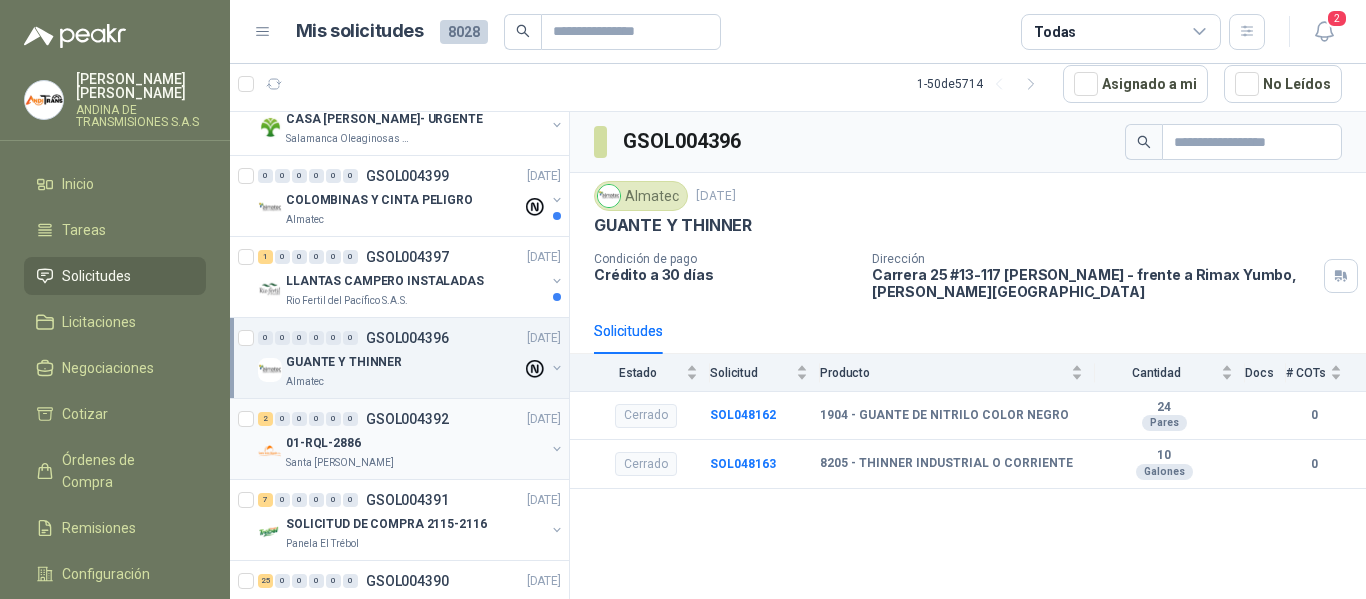 click on "2   0   0   0   0   0   GSOL004392 [DATE]" at bounding box center [411, 419] 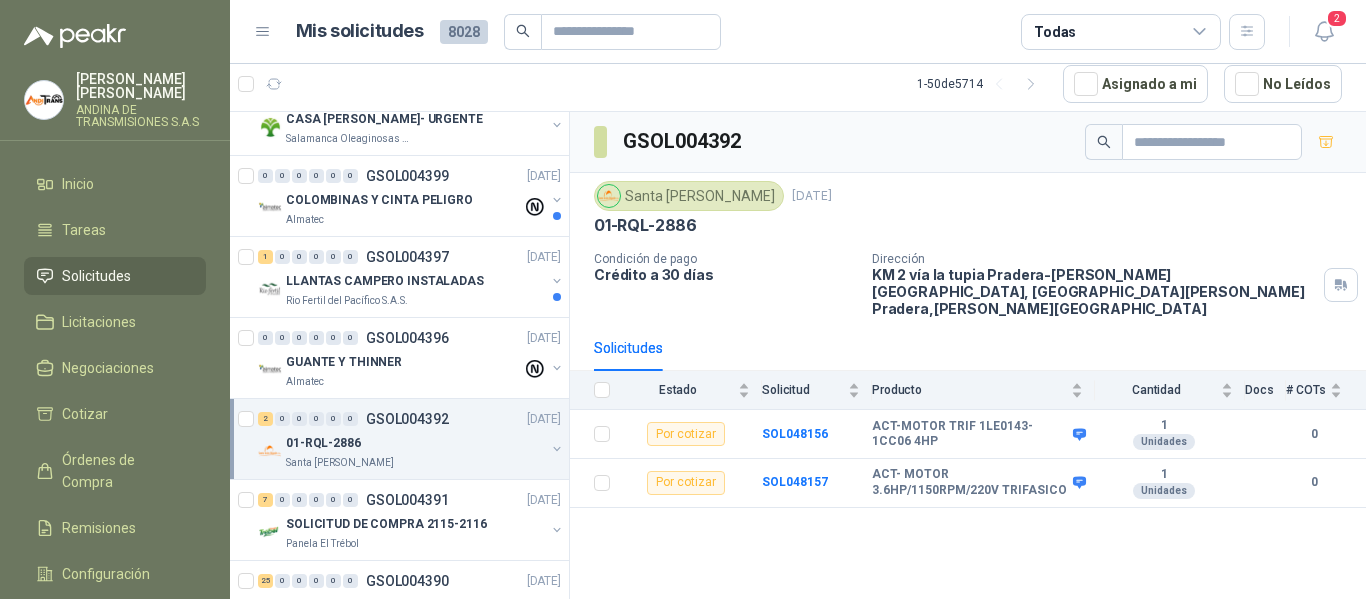 scroll, scrollTop: 2000, scrollLeft: 0, axis: vertical 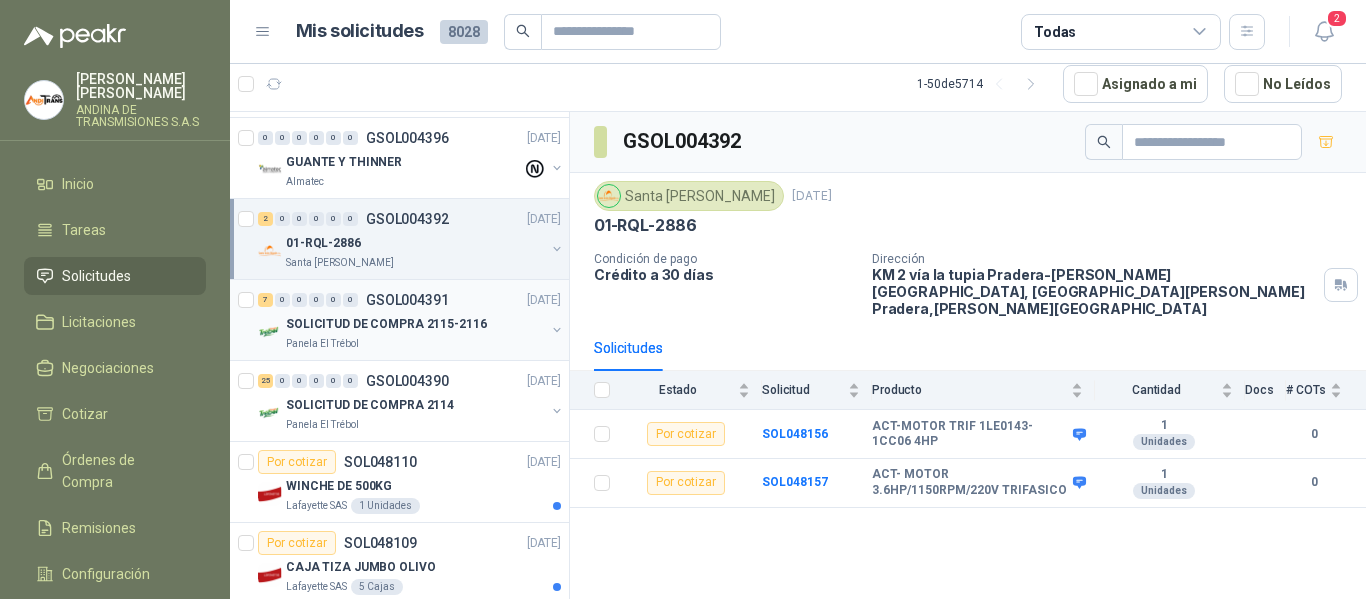click on "7   0   0   0   0   0   GSOL004391 [DATE]" at bounding box center [411, 300] 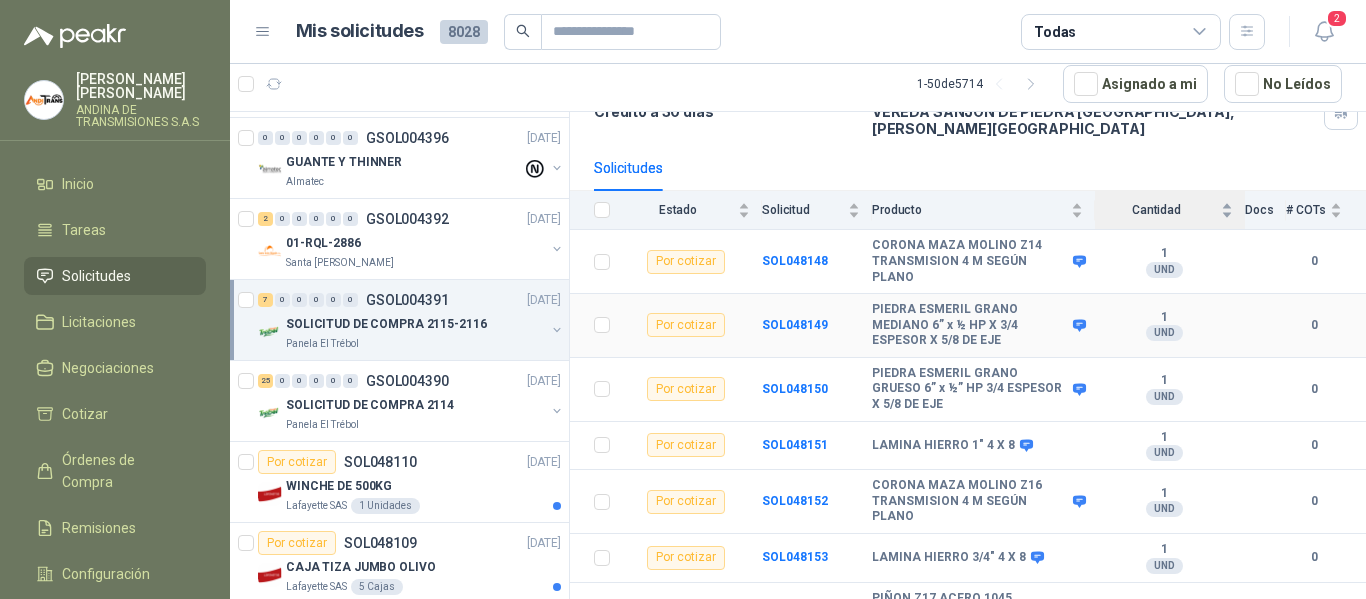 scroll, scrollTop: 196, scrollLeft: 0, axis: vertical 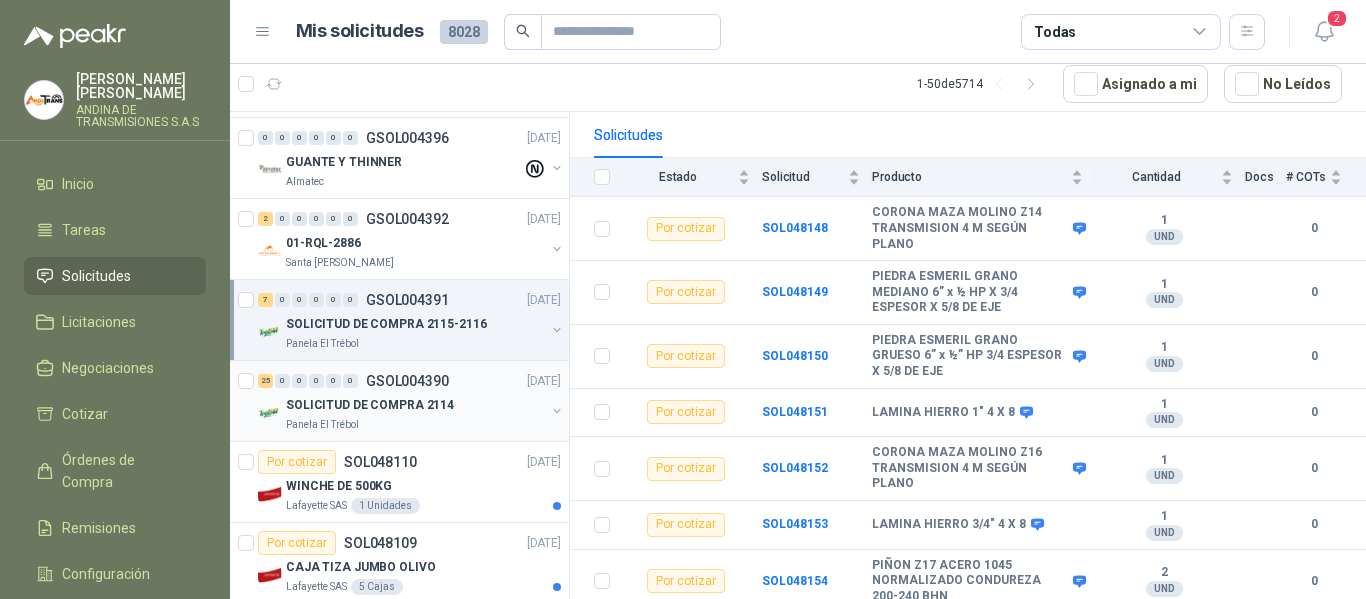 click on "25   0   0   0   0   0   GSOL004390 [DATE]   SOLICITUD DE COMPRA 2114 Panela El Trébol" at bounding box center [399, 401] 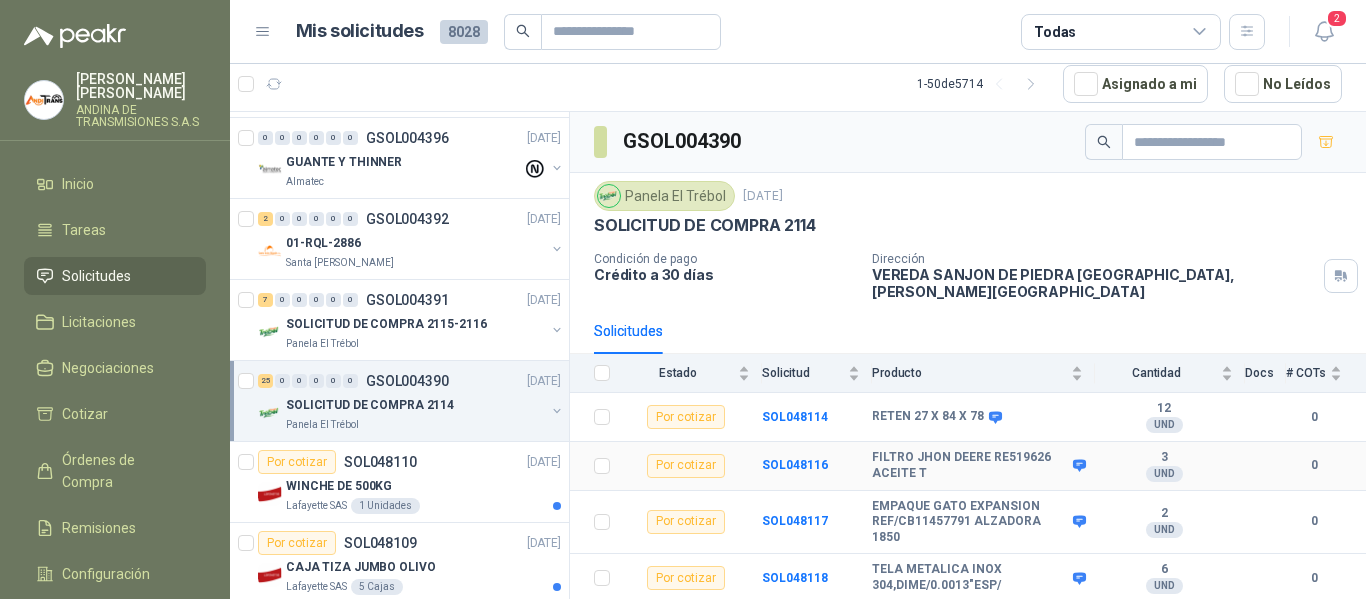 scroll, scrollTop: 100, scrollLeft: 0, axis: vertical 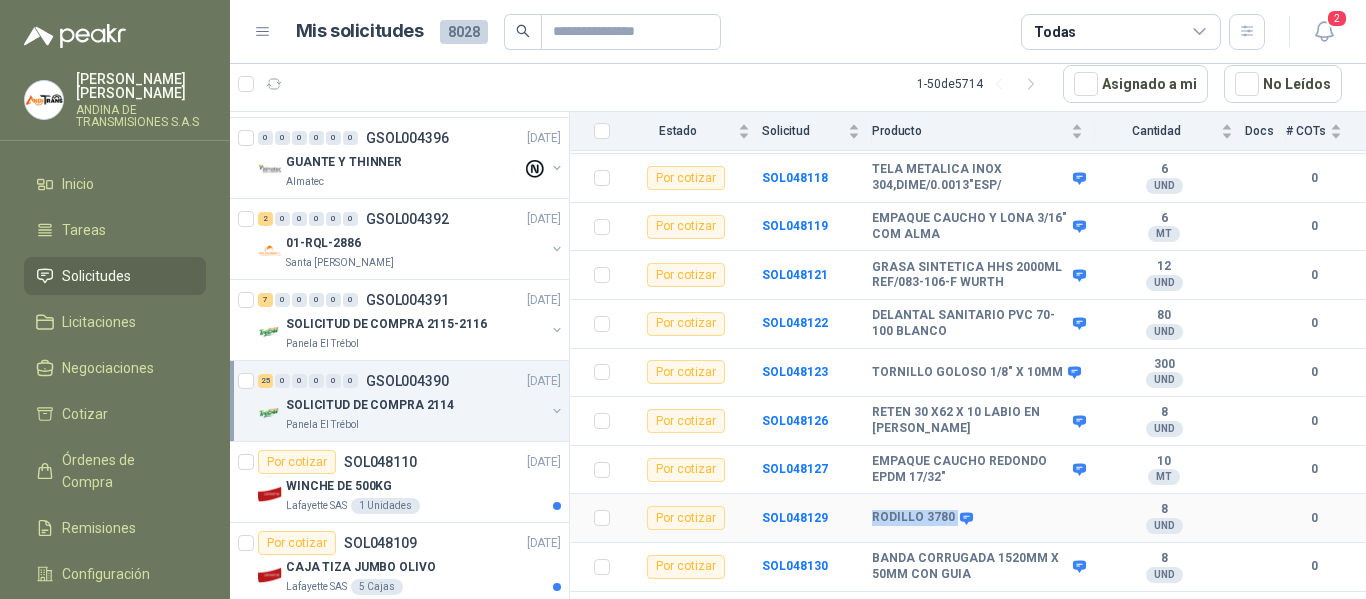 drag, startPoint x: 874, startPoint y: 499, endPoint x: 950, endPoint y: 499, distance: 76 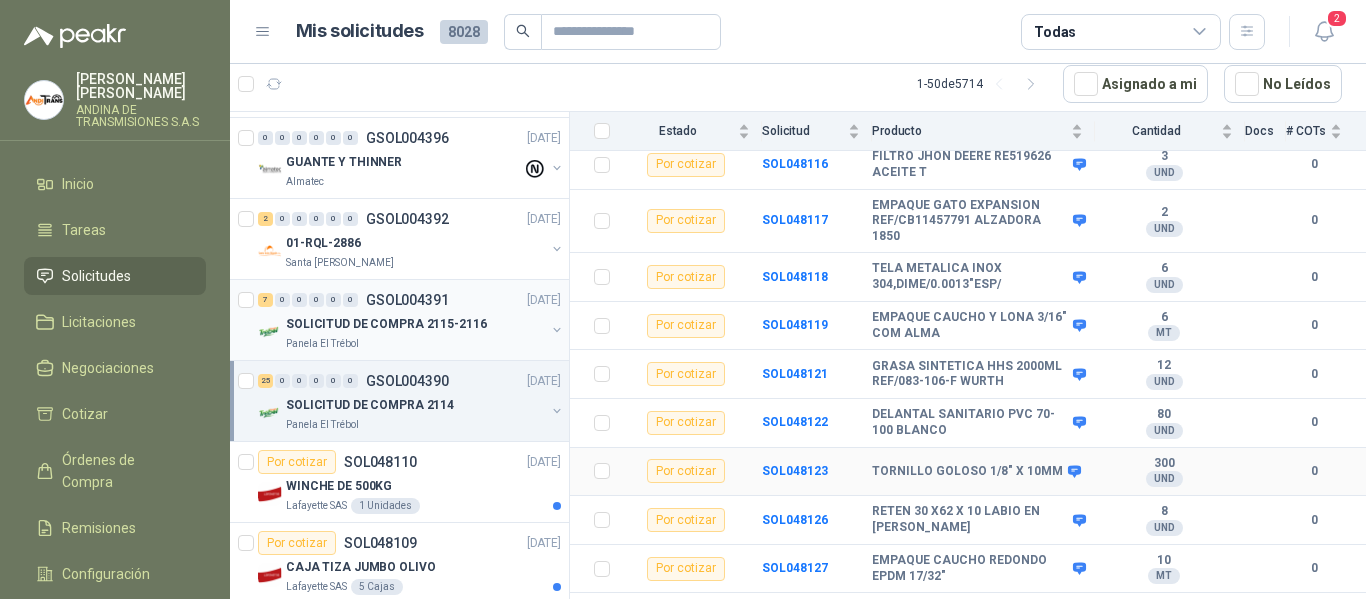 scroll, scrollTop: 300, scrollLeft: 0, axis: vertical 